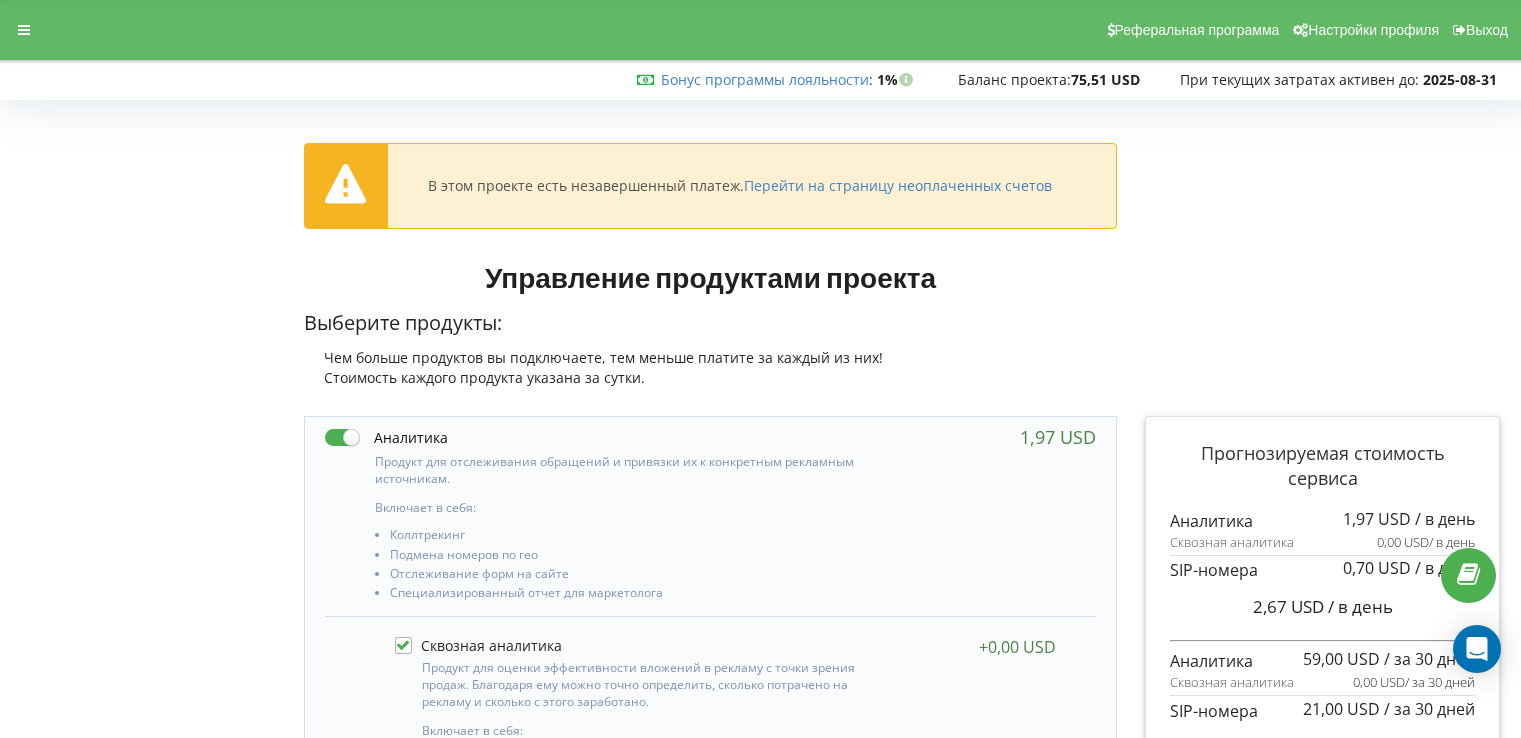 scroll, scrollTop: 0, scrollLeft: 0, axis: both 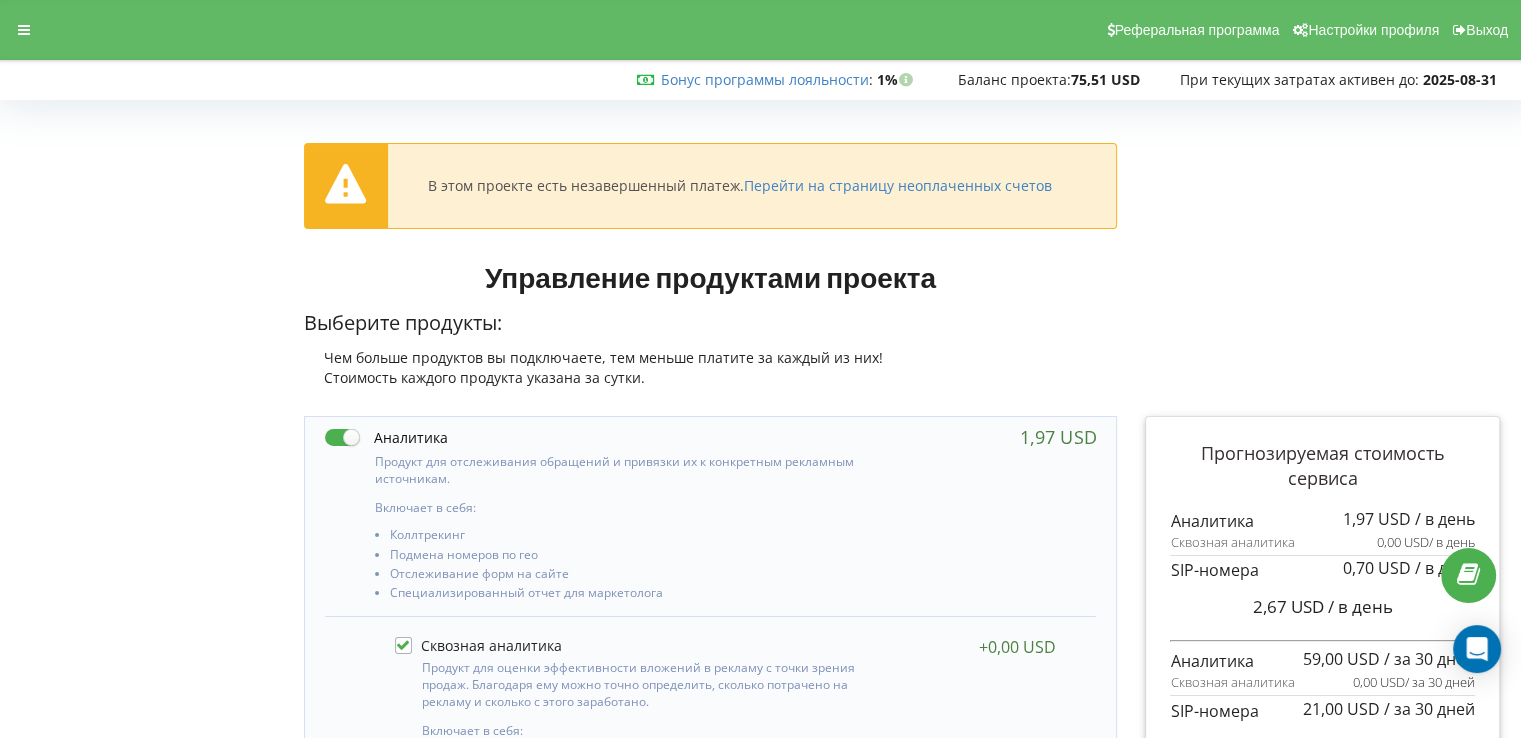 click on "В этом проекте есть незавершенный платеж.  Перейти на страницу неоплаченных счетов" at bounding box center (902, 196) 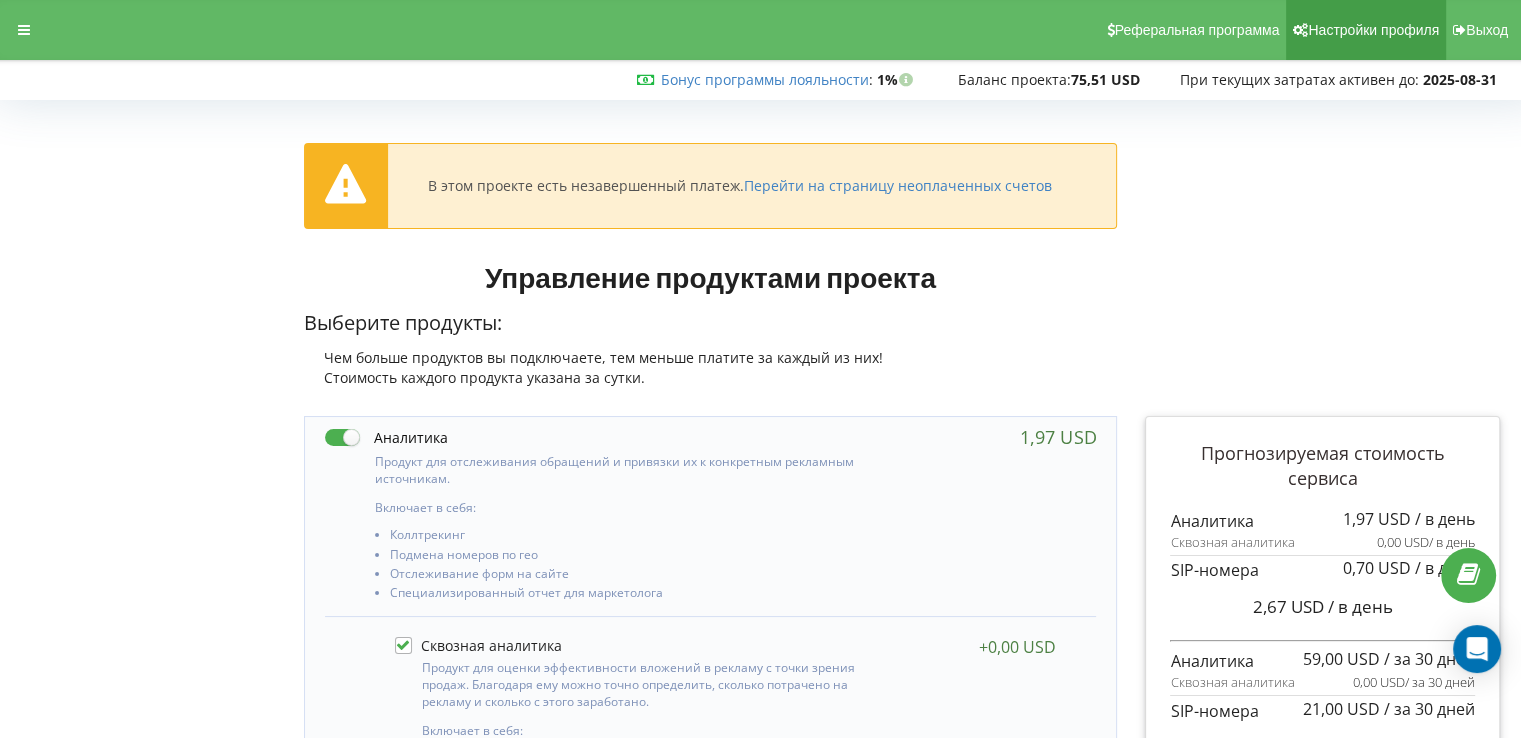 click on "Настройки профиля" at bounding box center [1373, 30] 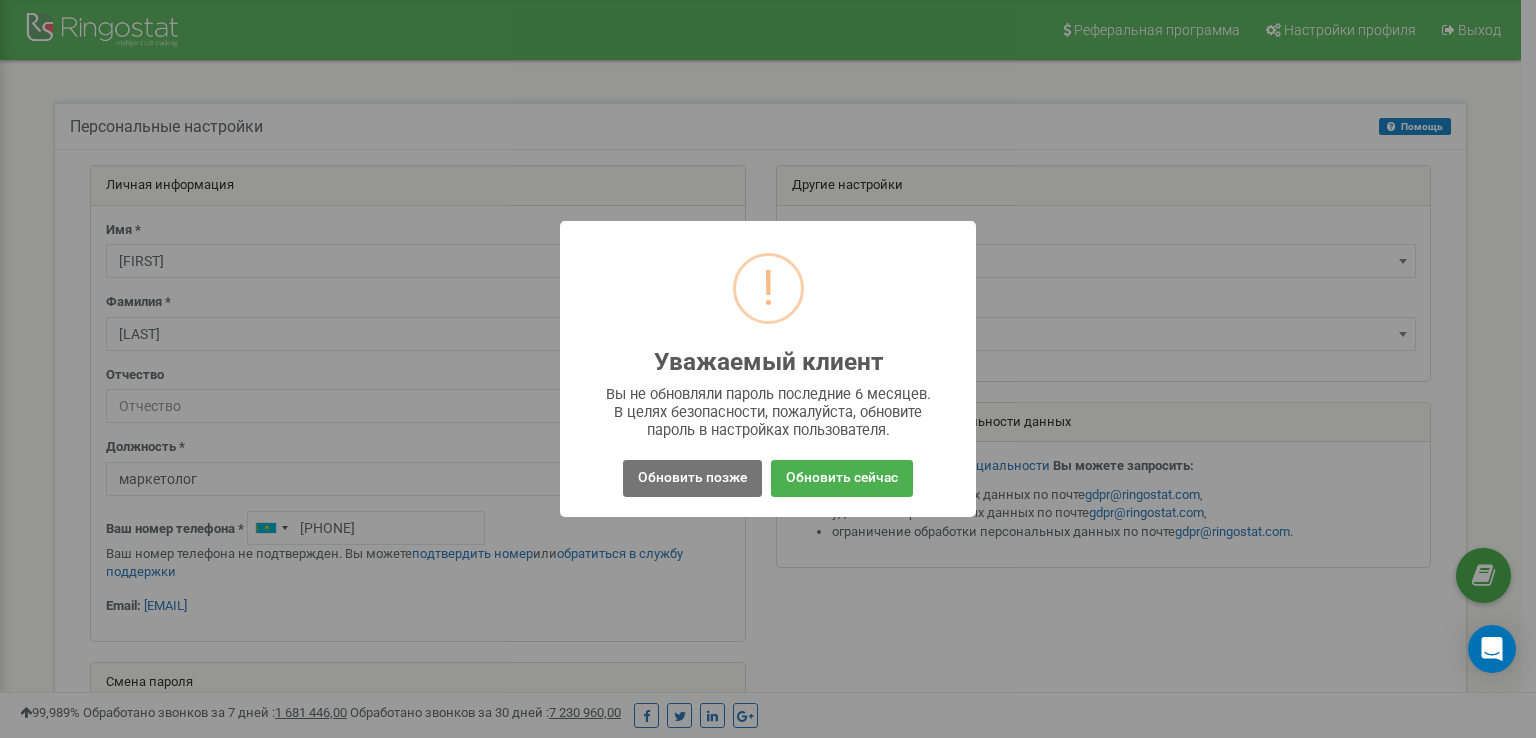 scroll, scrollTop: 462, scrollLeft: 0, axis: vertical 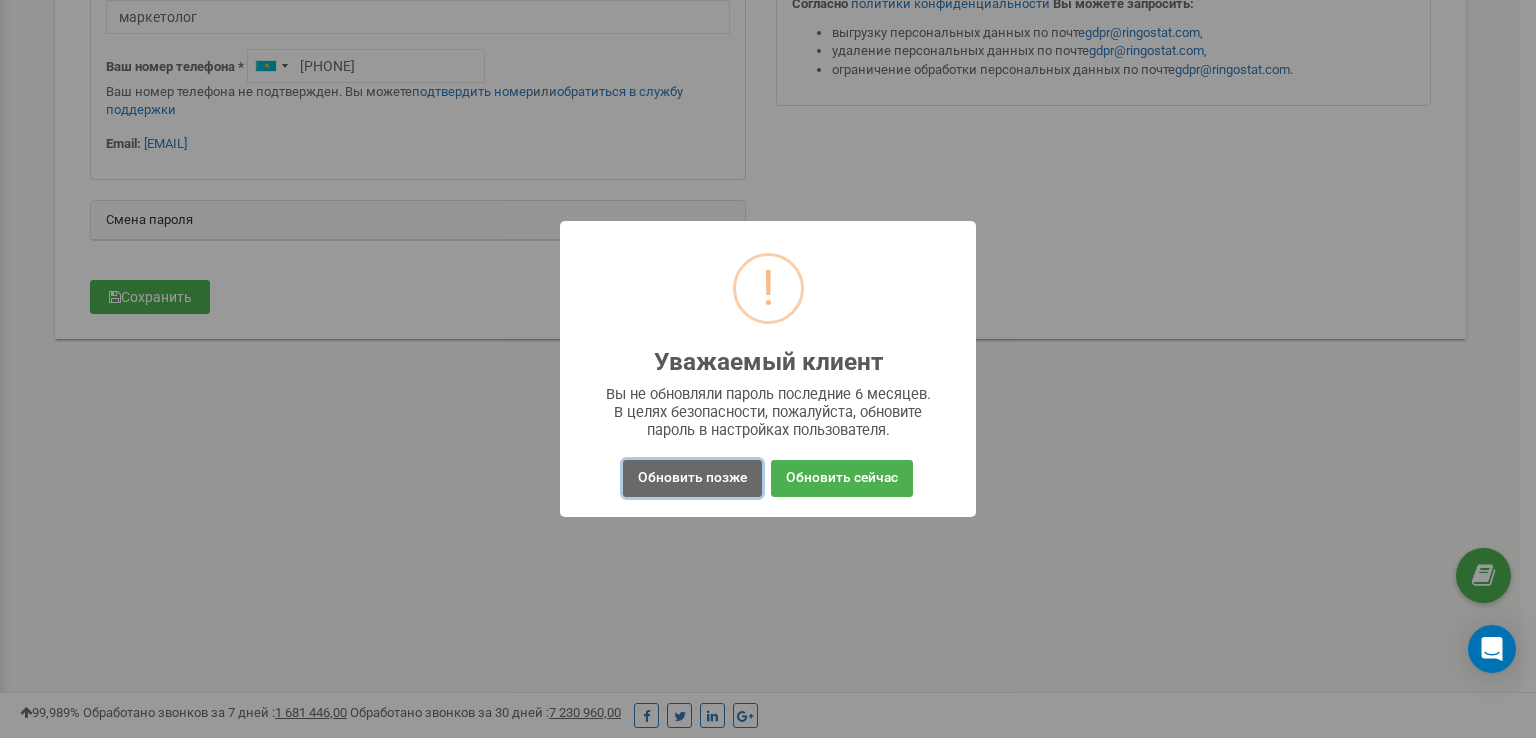 click on "Обновить позже" at bounding box center [692, 478] 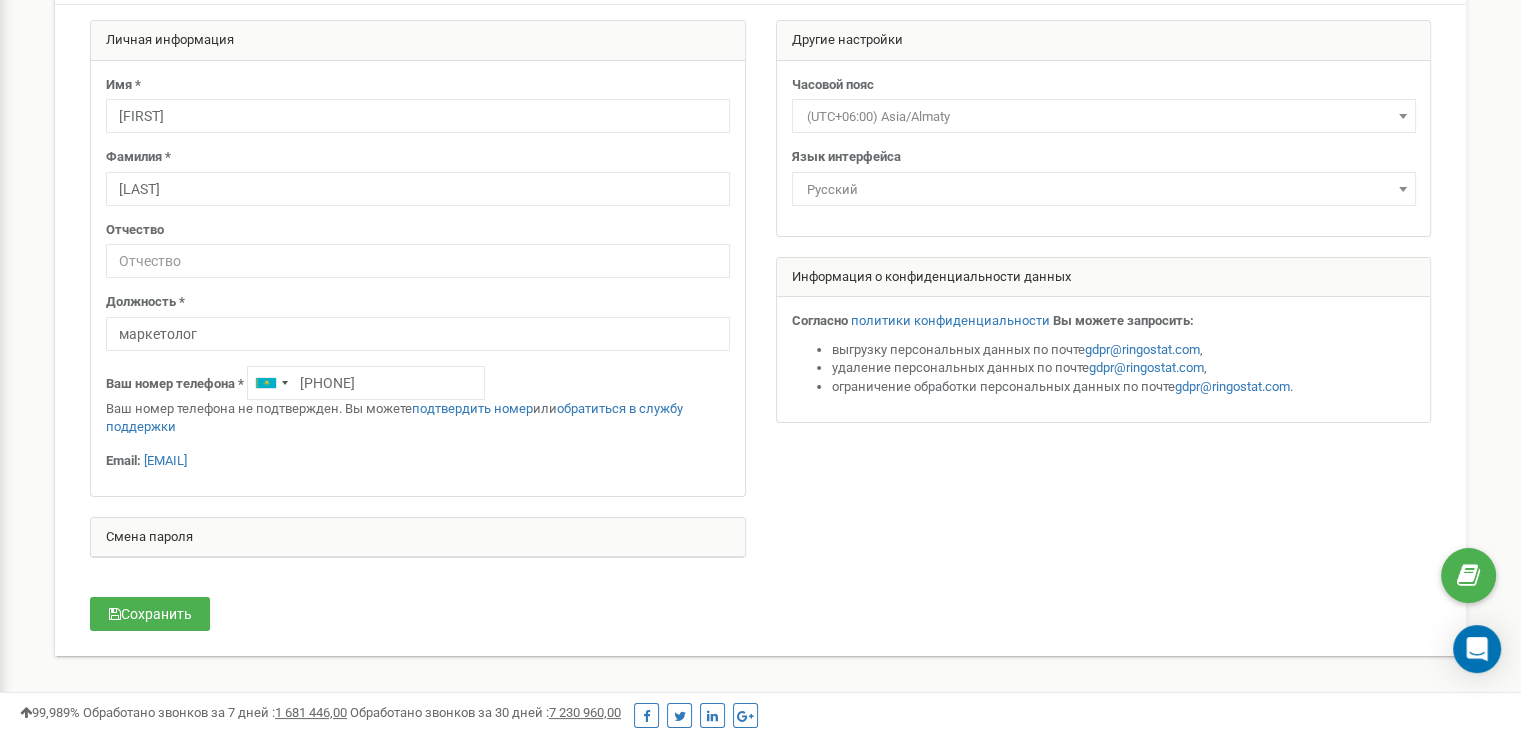 scroll, scrollTop: 0, scrollLeft: 0, axis: both 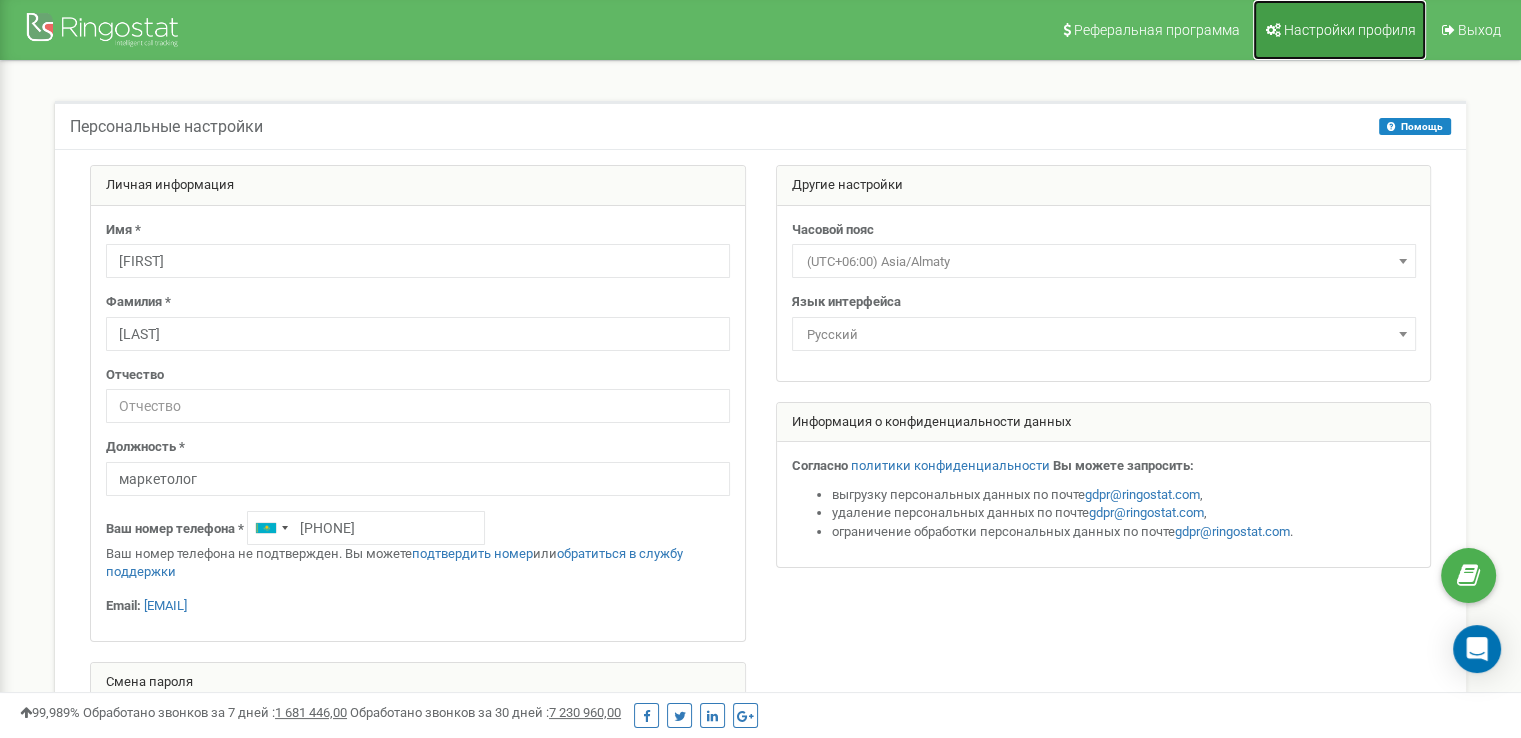 click on "Настройки профиля" at bounding box center (1339, 30) 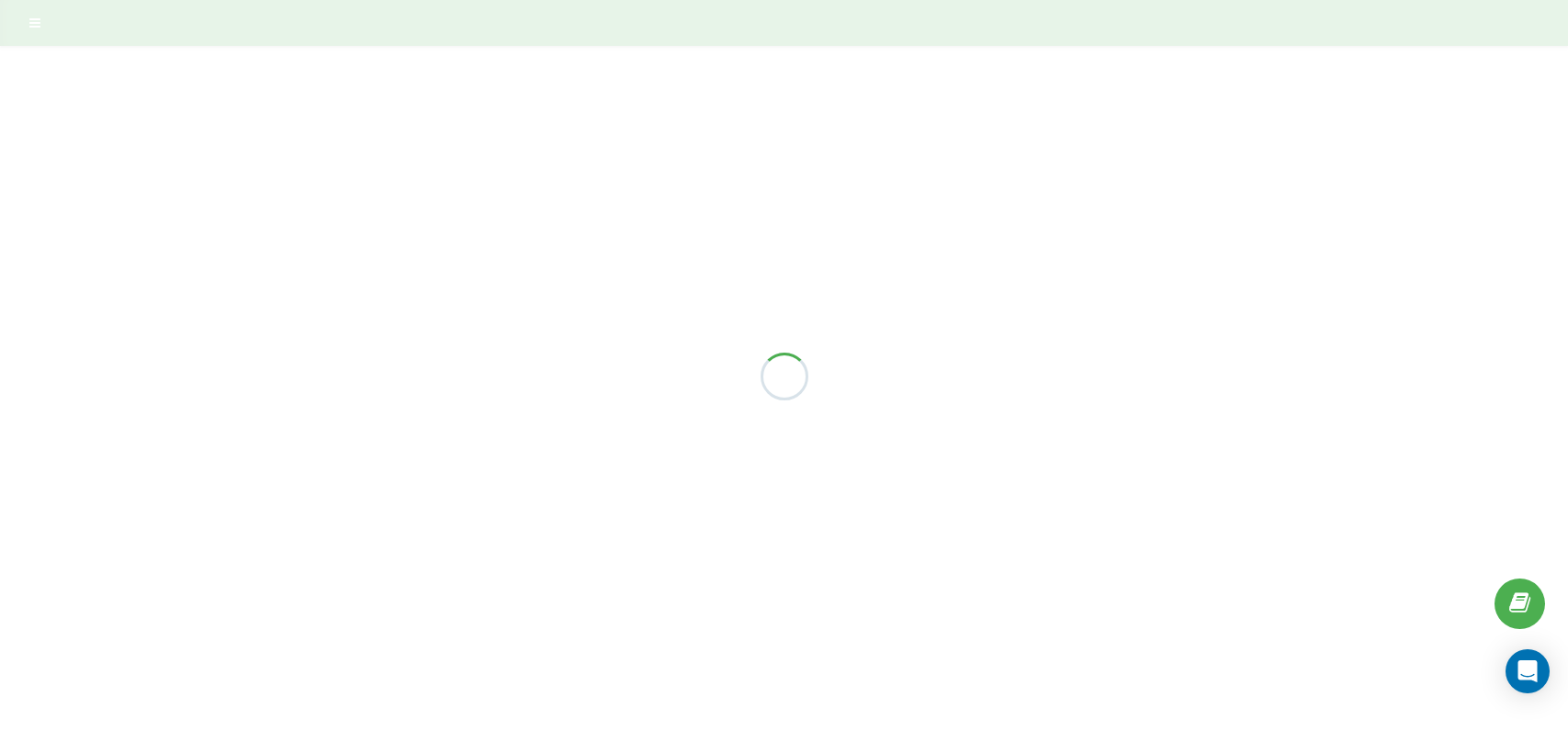 scroll, scrollTop: 0, scrollLeft: 0, axis: both 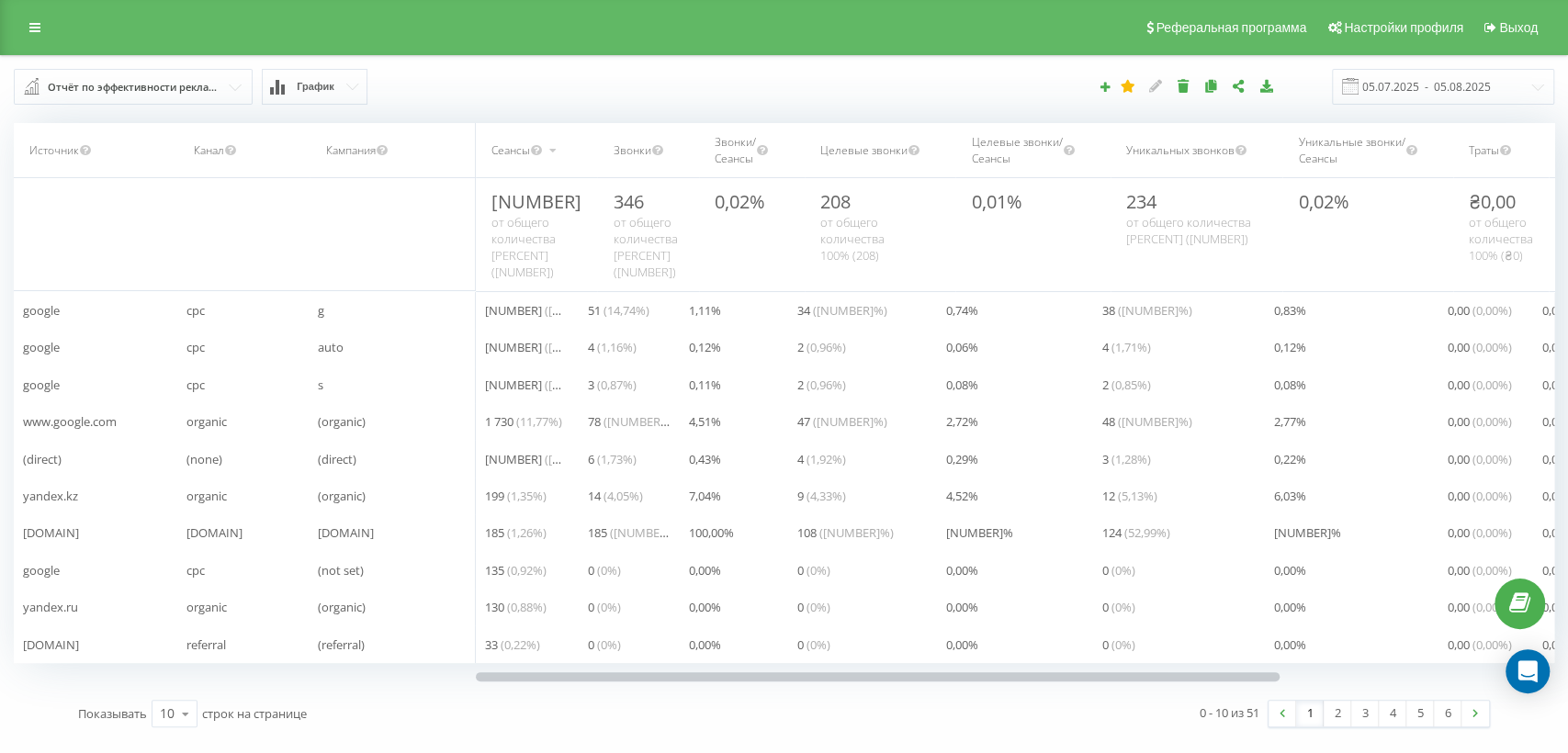 click at bounding box center [134, 86] 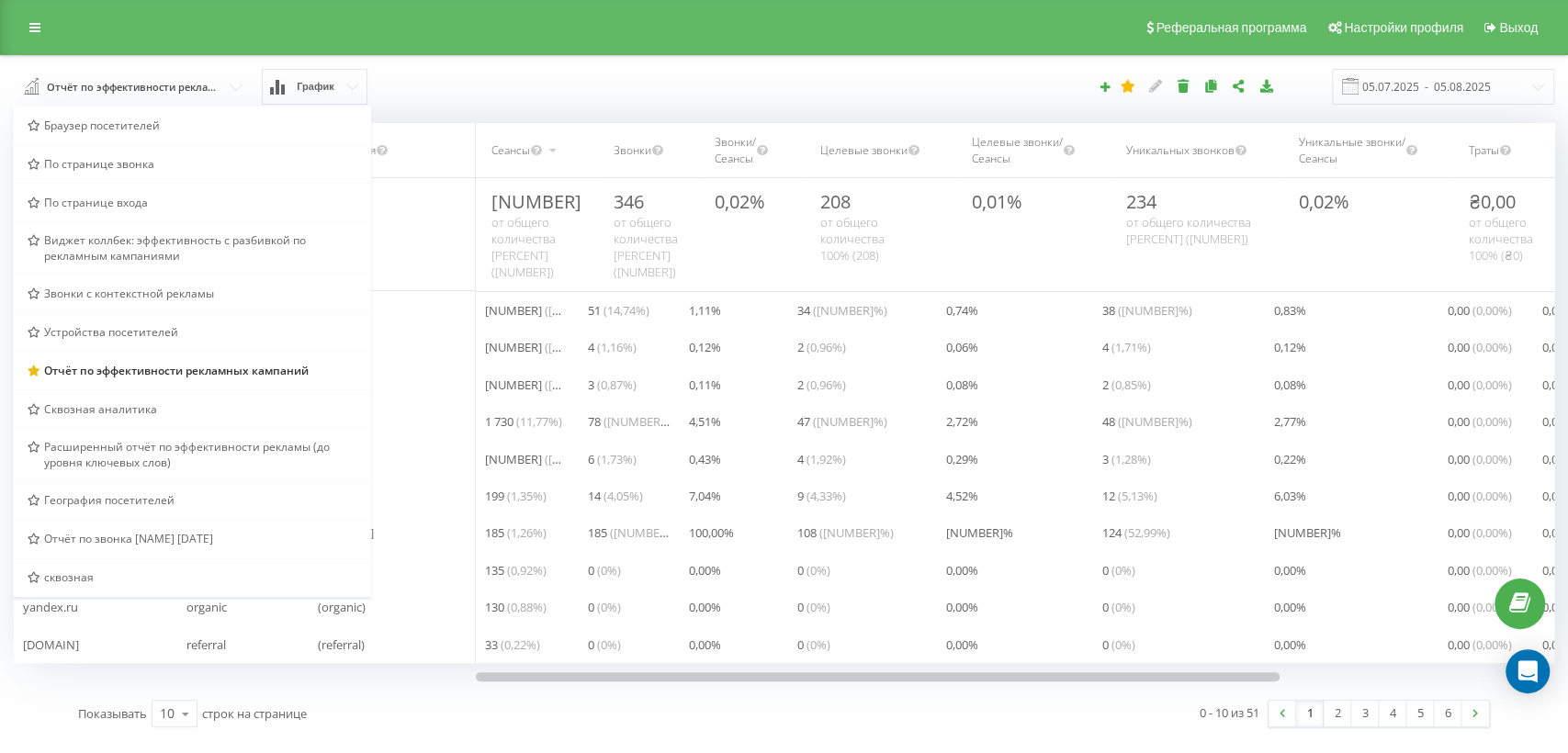 click on "График" at bounding box center [314, 86] 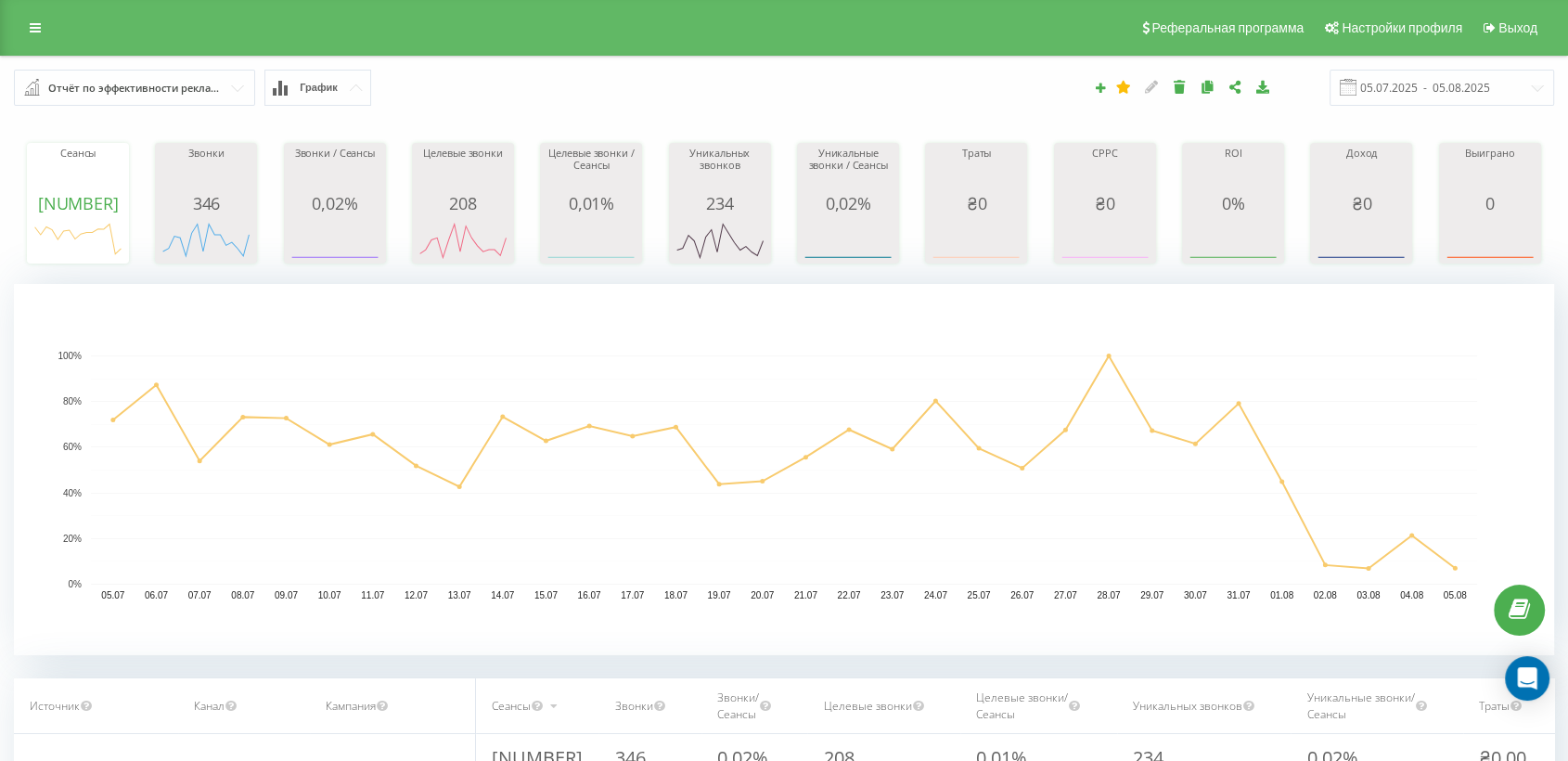 click on "05.07.2025  -  05.08.2025" at bounding box center (1077, 87) 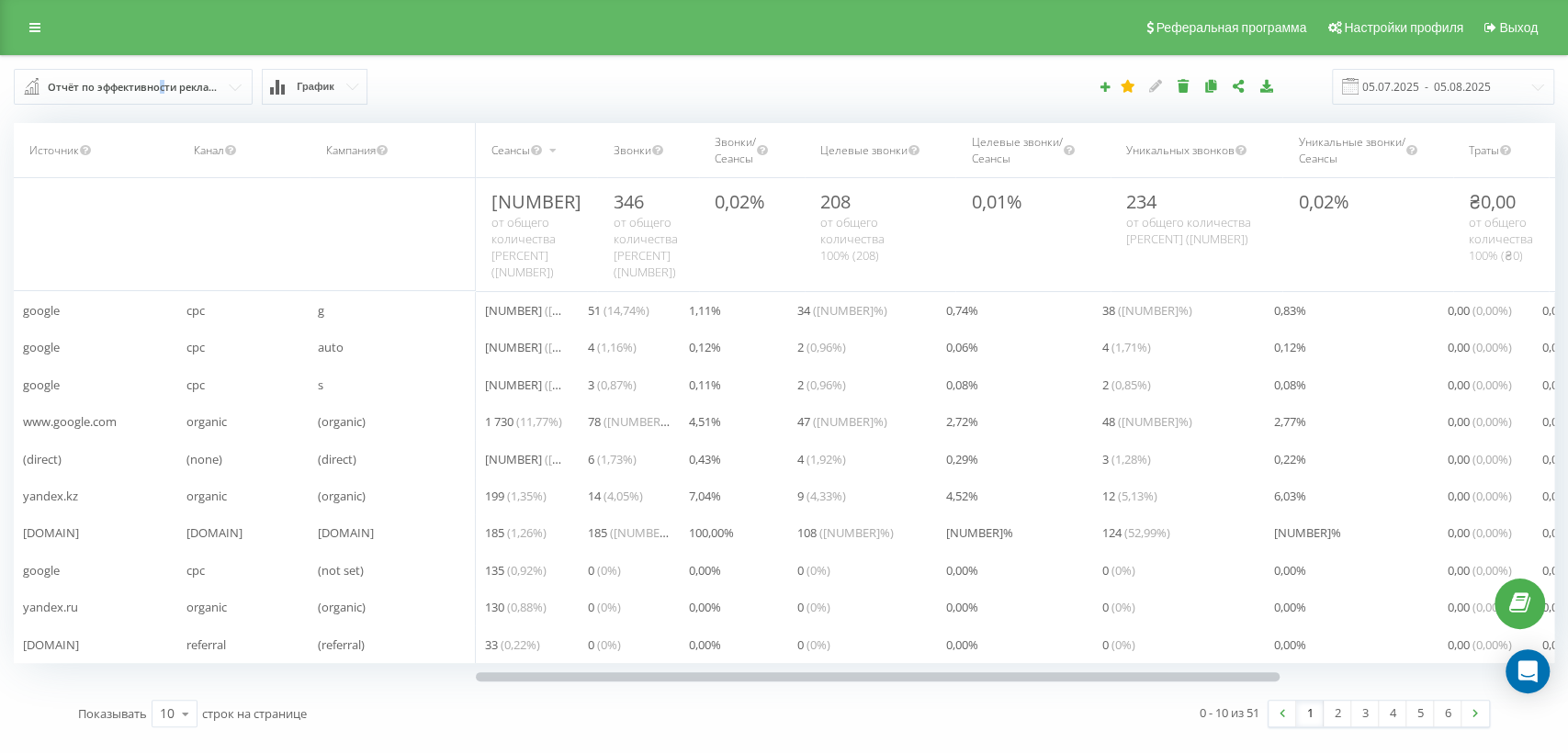 click on "Отчёт по эффективности рекламных кампаний" at bounding box center [134, 87] 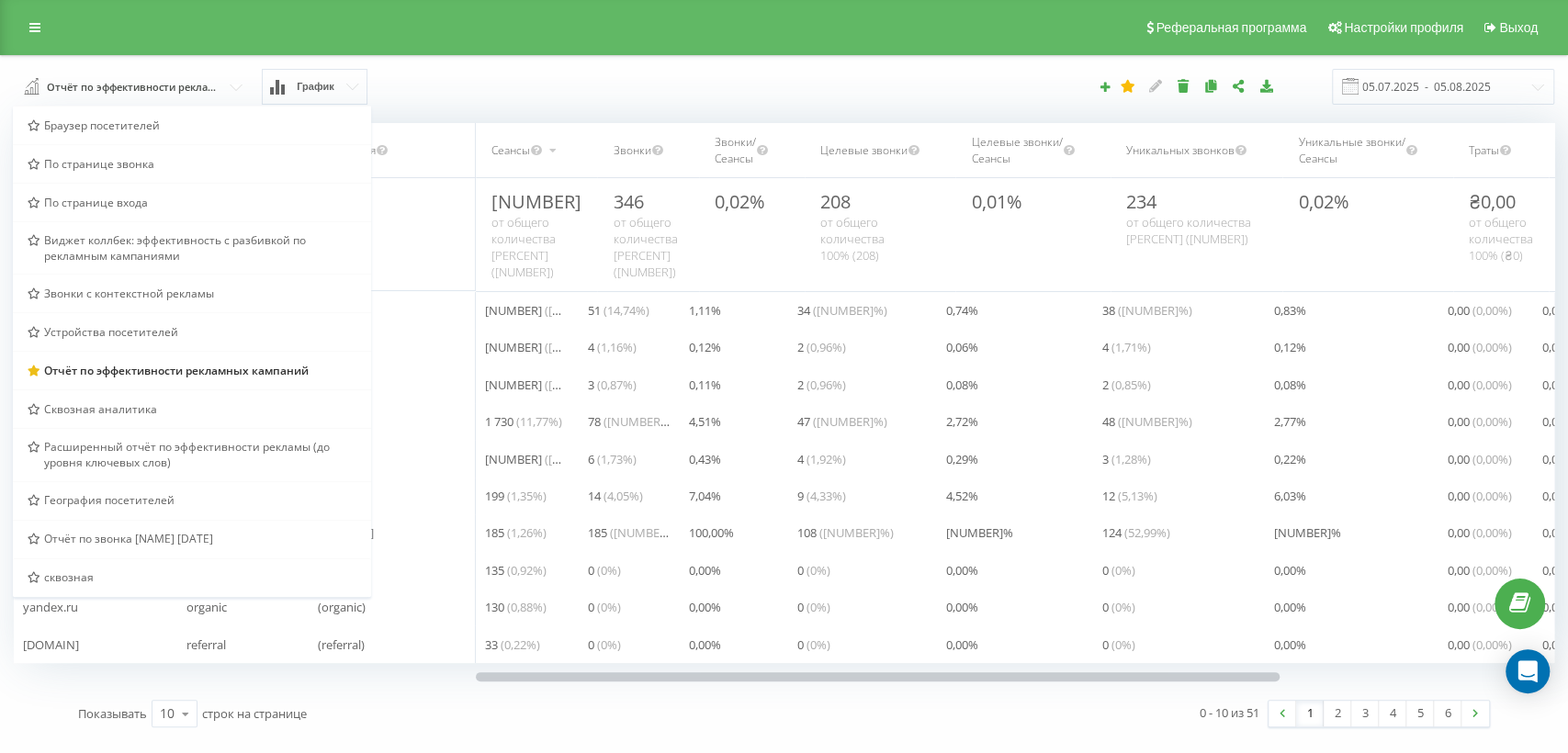 click on "05.07.2025  -  05.08.2025" at bounding box center (1077, 86) 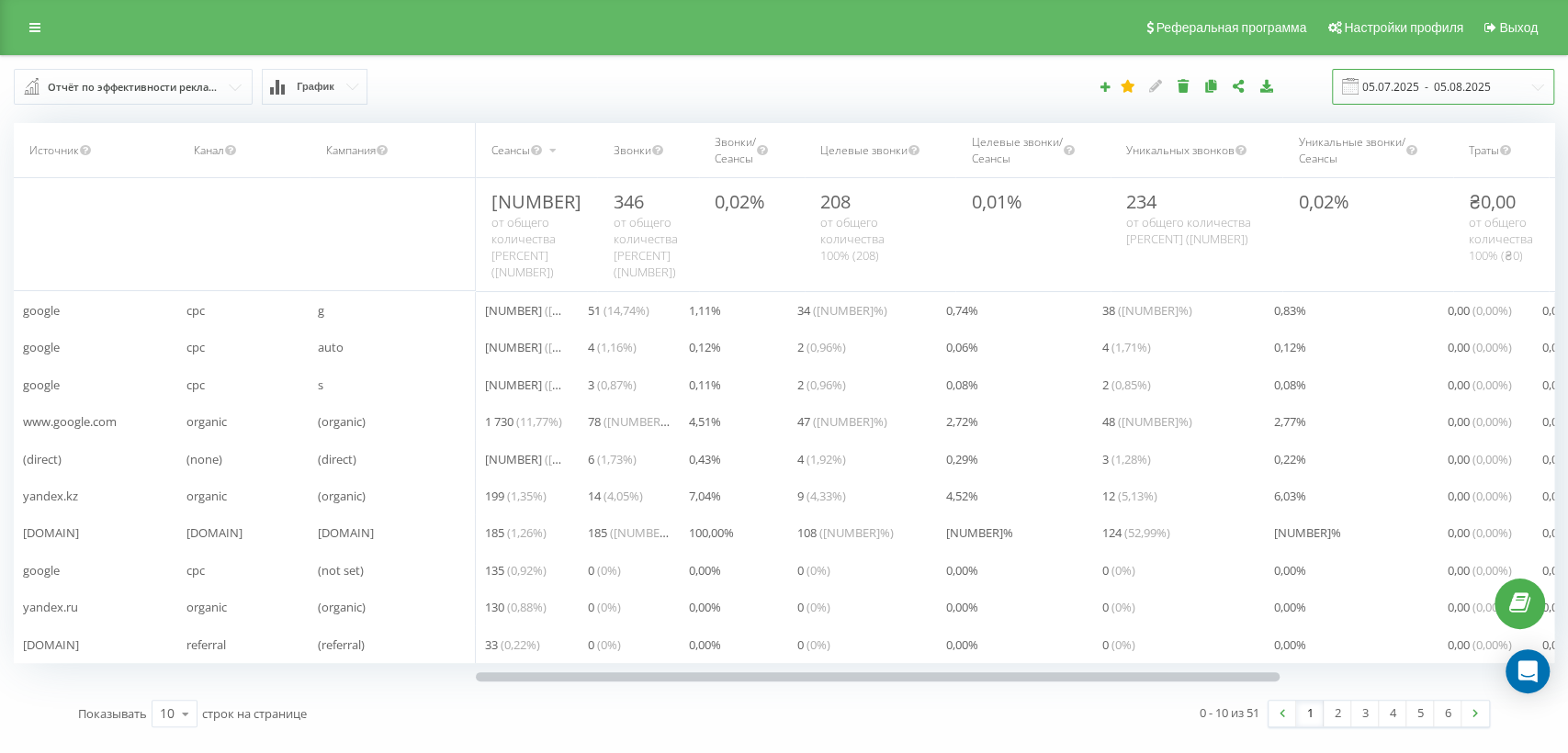 click on "05.07.2025  -  05.08.2025" at bounding box center [1443, 86] 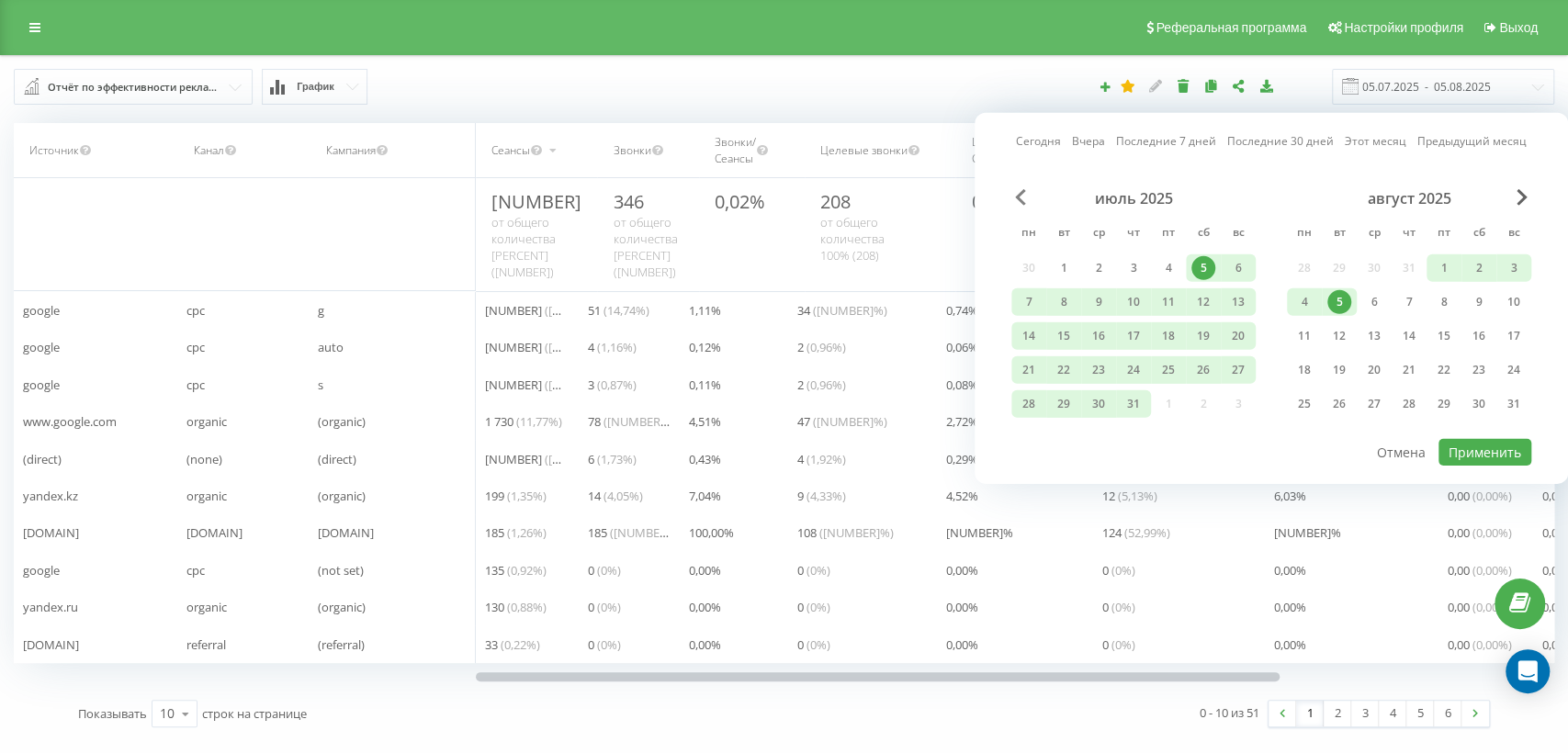 click at bounding box center [1021, 197] 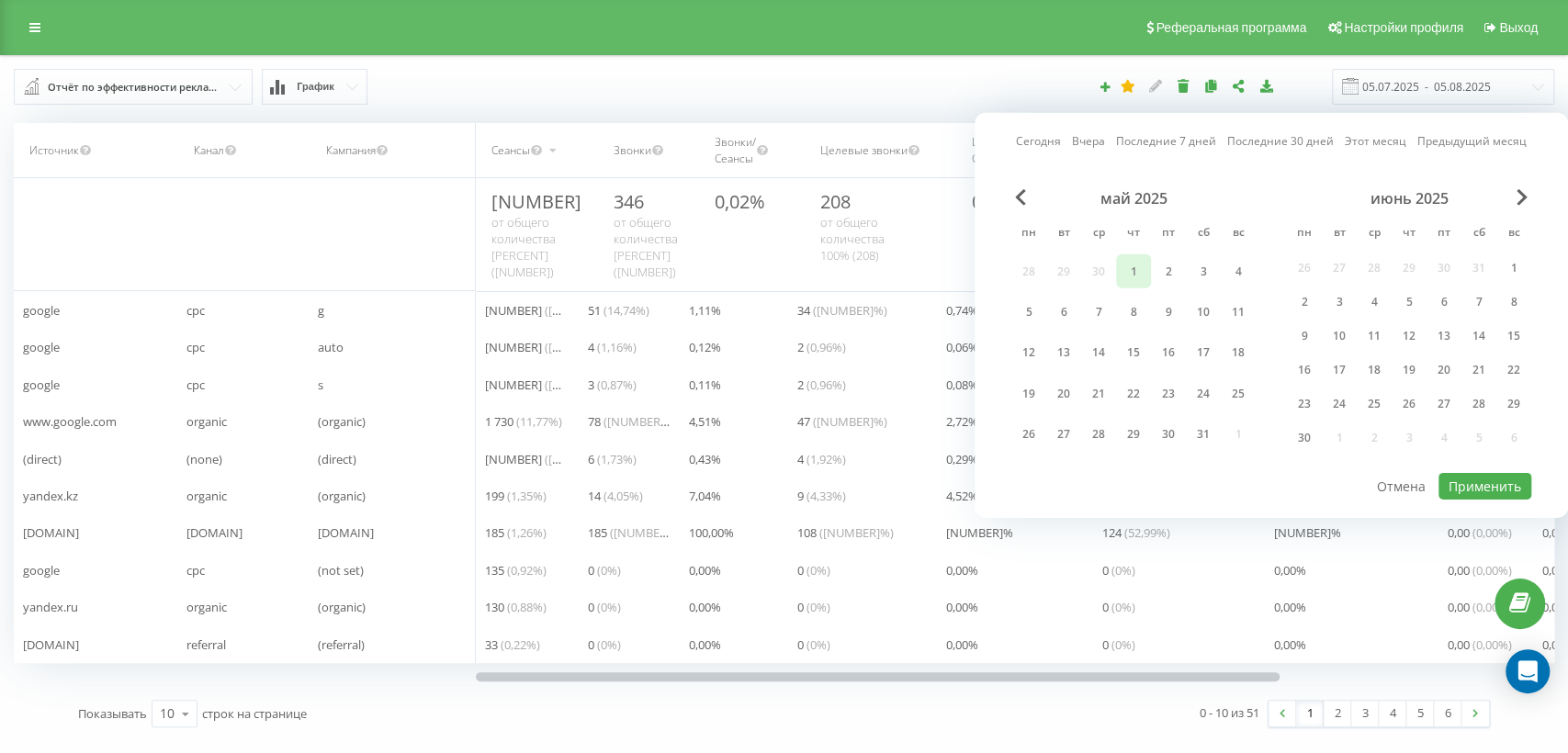 click on "1" at bounding box center [1134, 271] 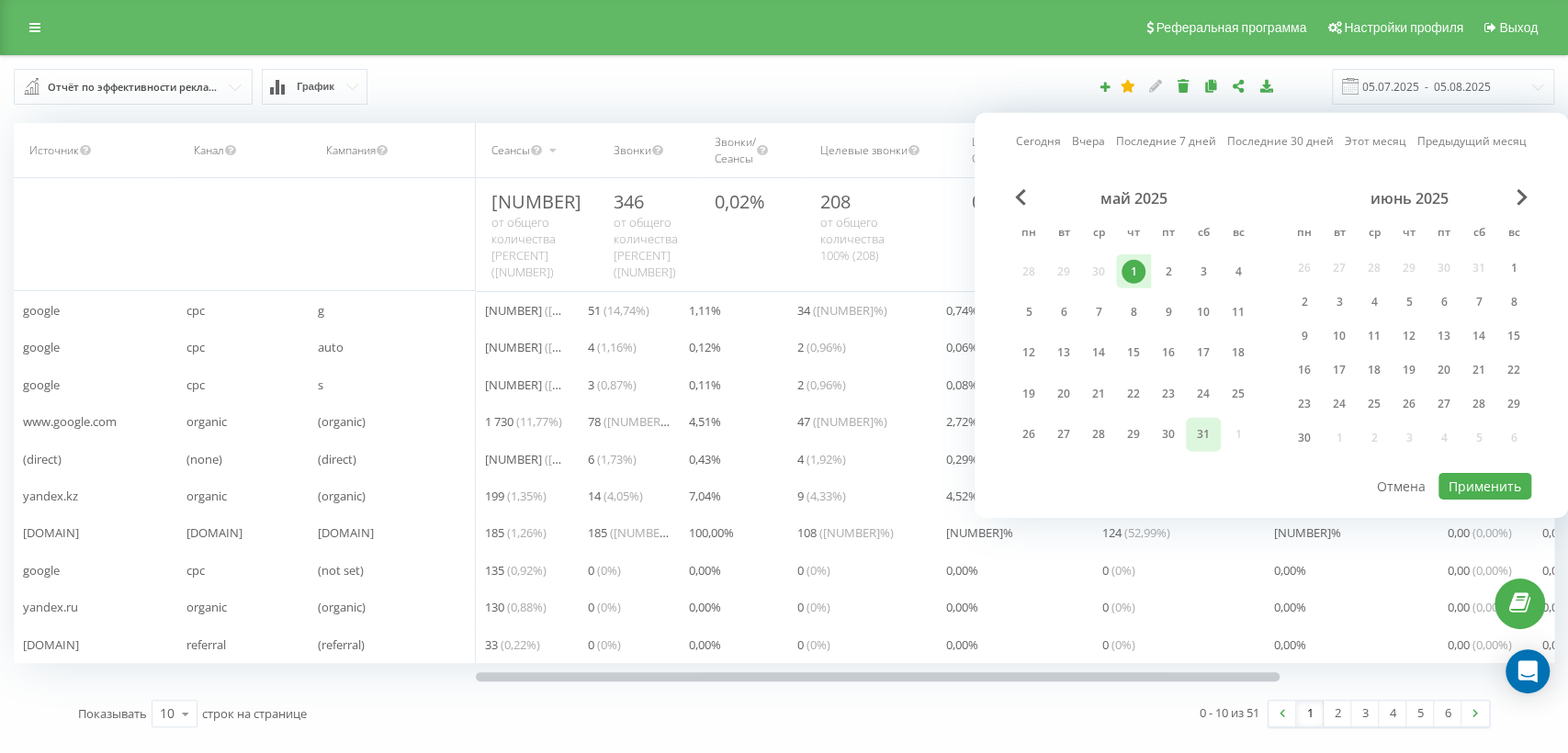 click on "31" at bounding box center (1203, 434) 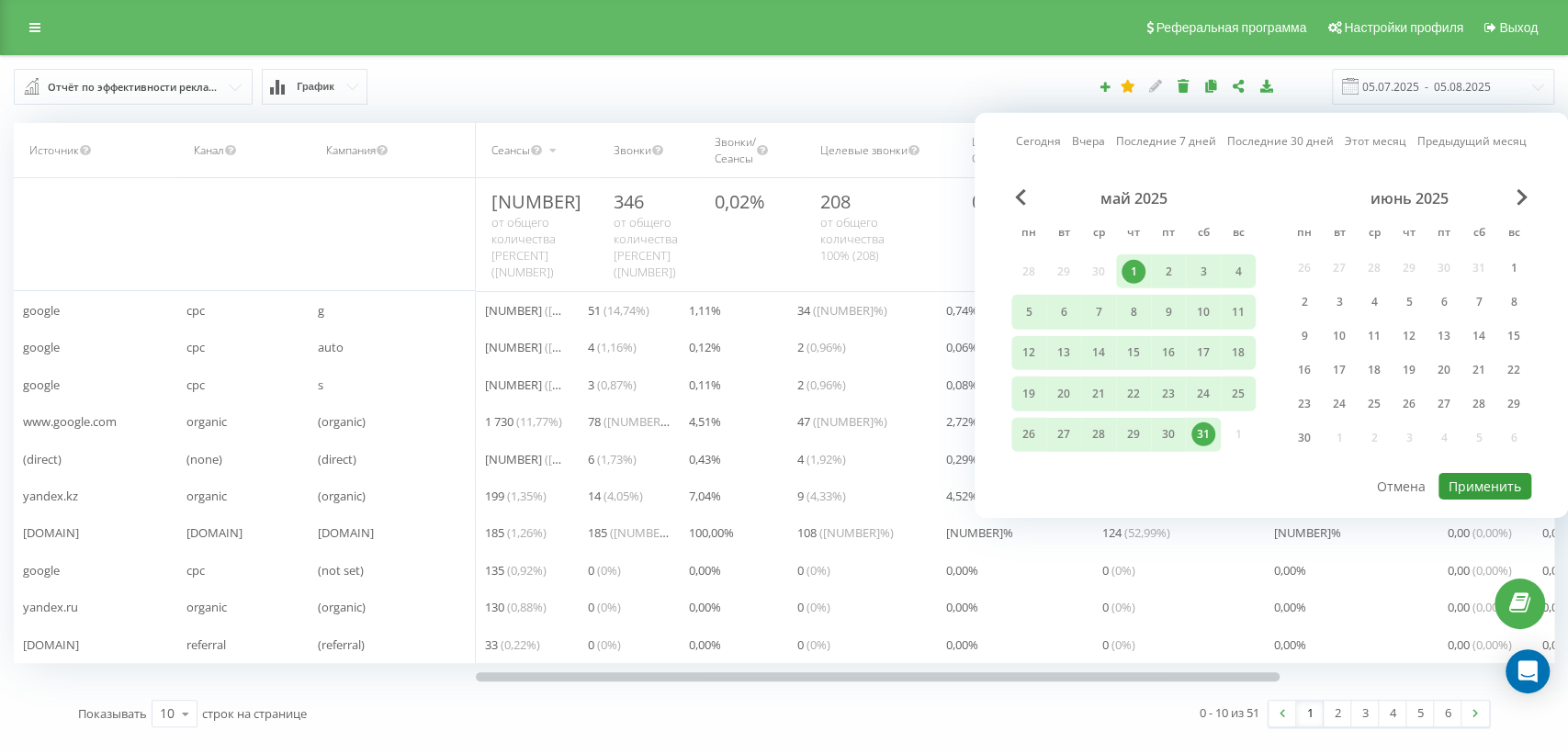 click on "Применить" at bounding box center [1484, 486] 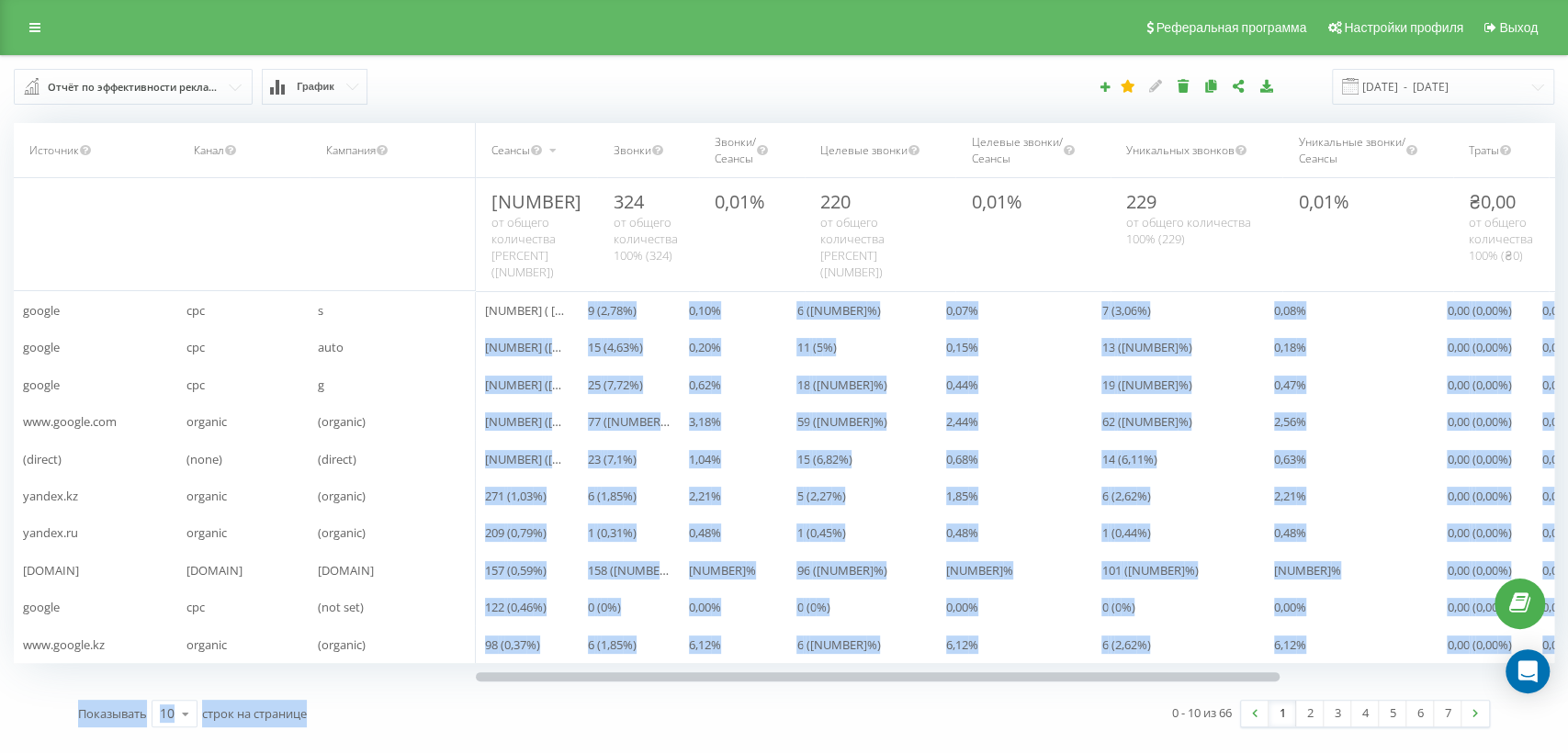 drag, startPoint x: 597, startPoint y: 509, endPoint x: 619, endPoint y: 628, distance: 121.01653 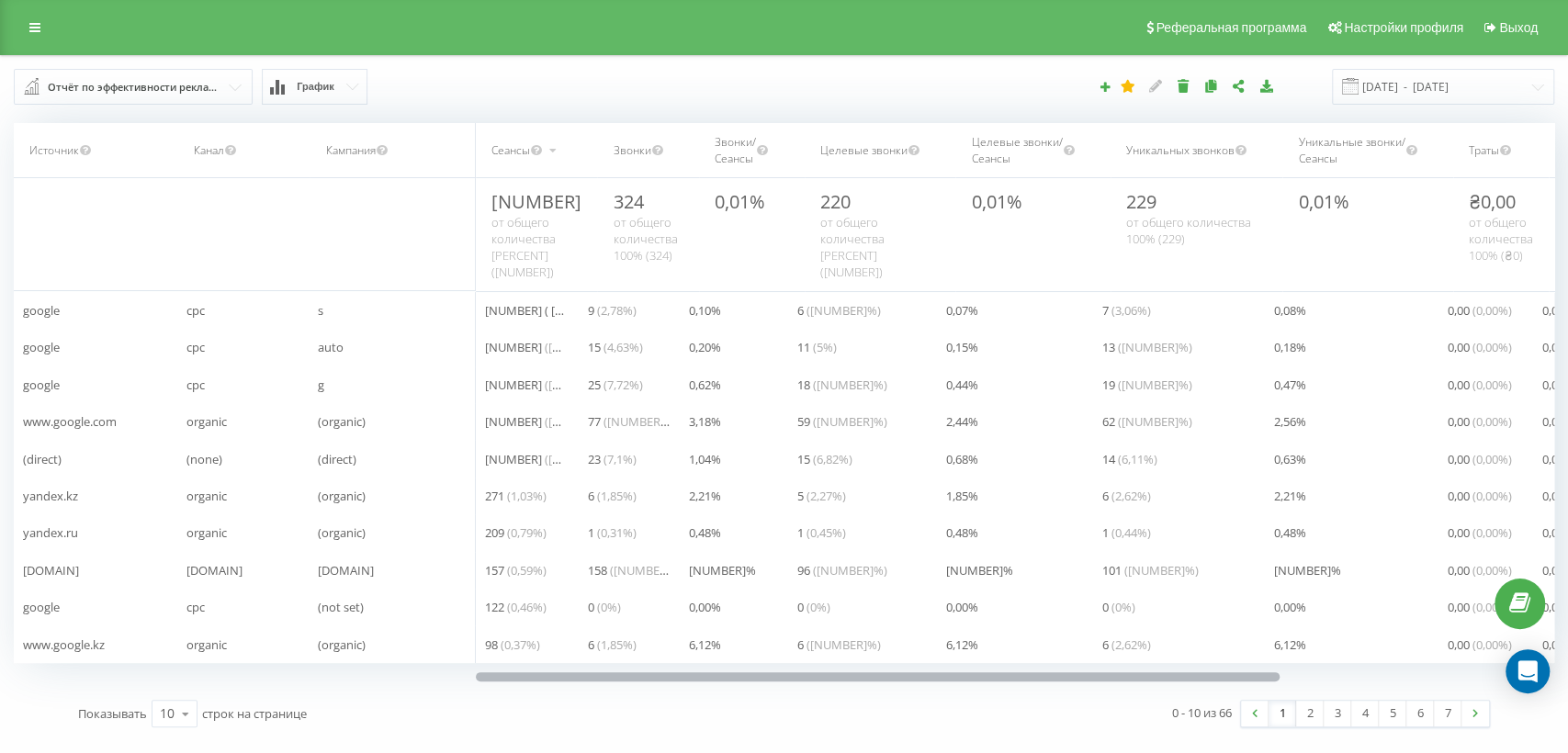click on "[NUMBER]   ( [PERCENT] %)" at bounding box center (629, 644) 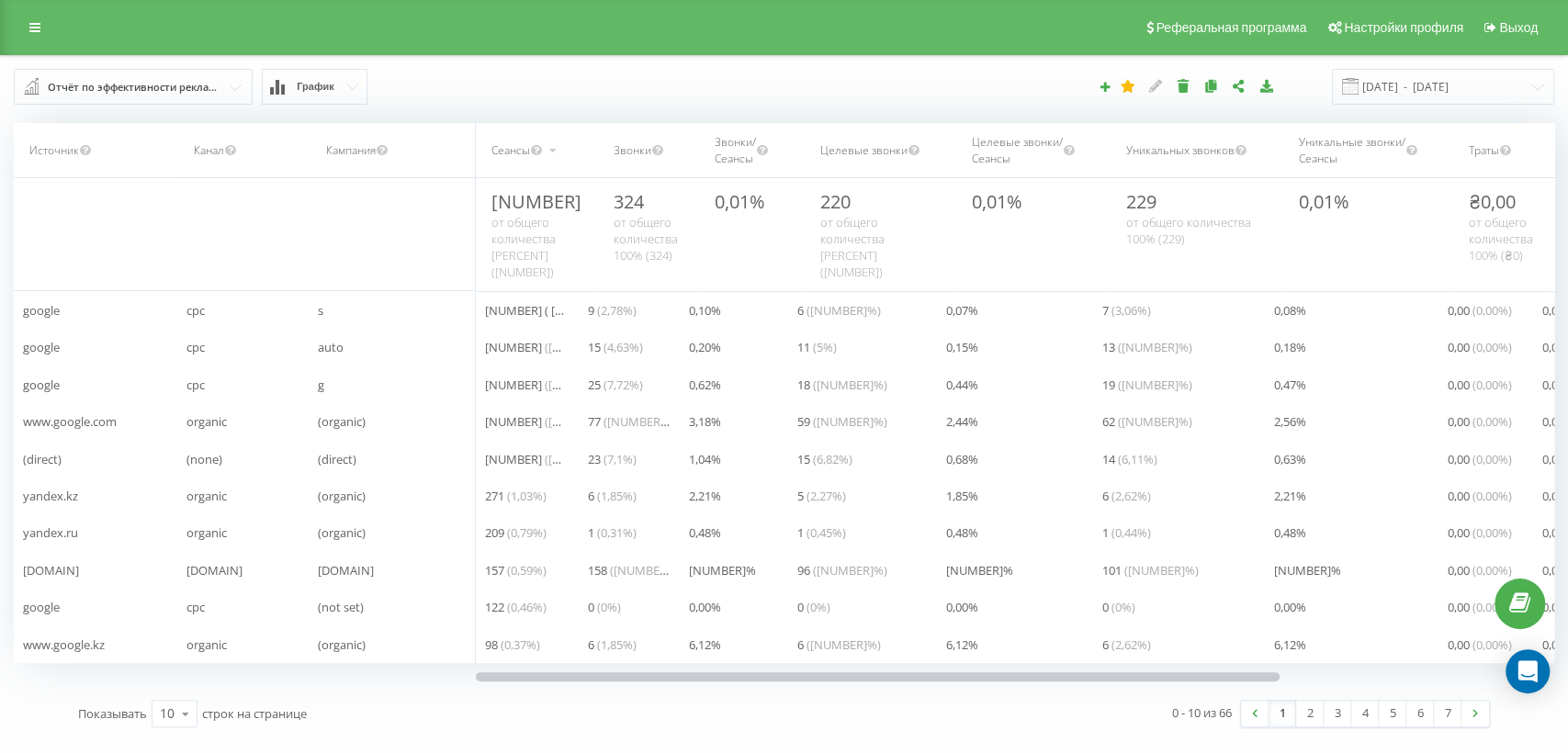 click on "Звонки" at bounding box center [632, 150] 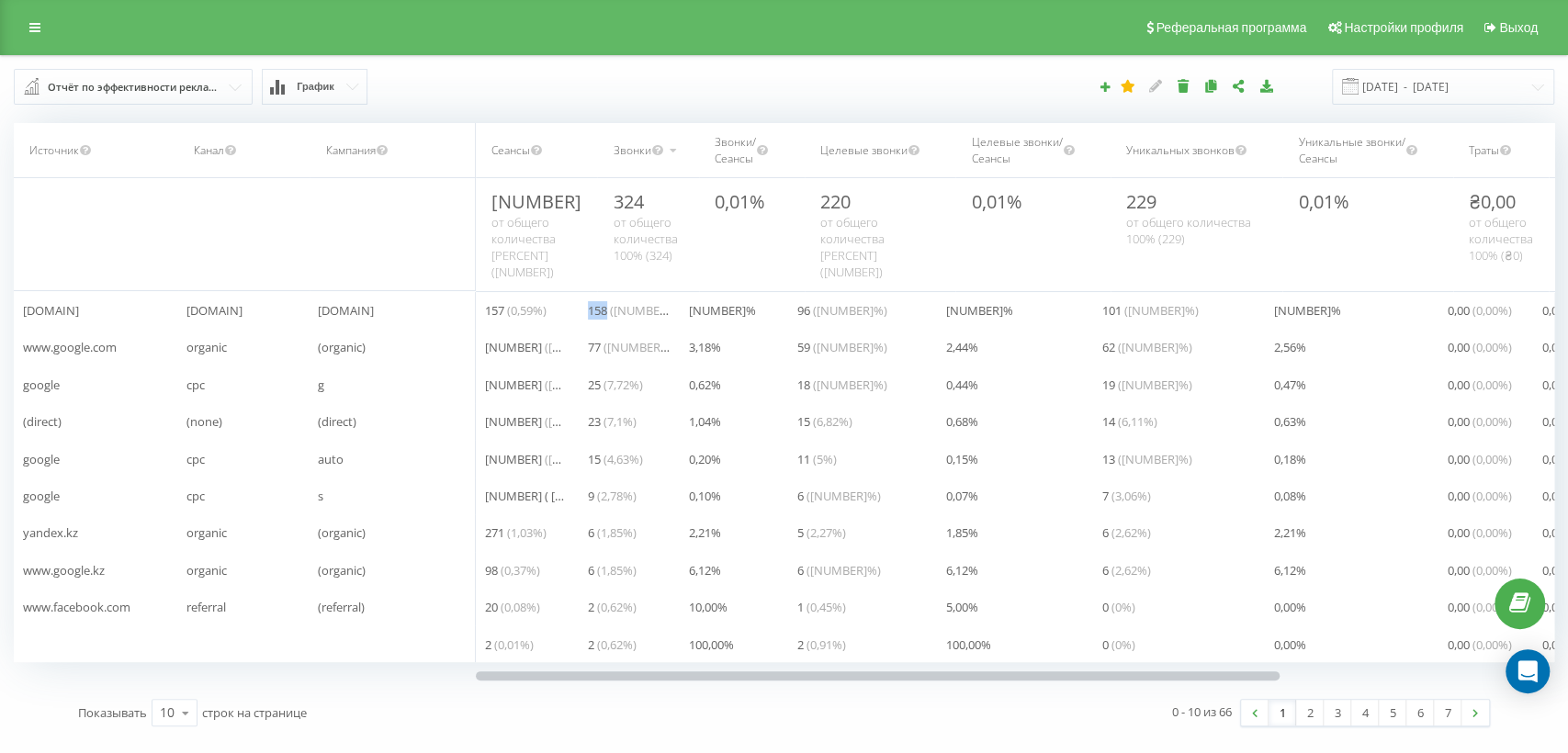 drag, startPoint x: 587, startPoint y: 307, endPoint x: 607, endPoint y: 308, distance: 20.024984 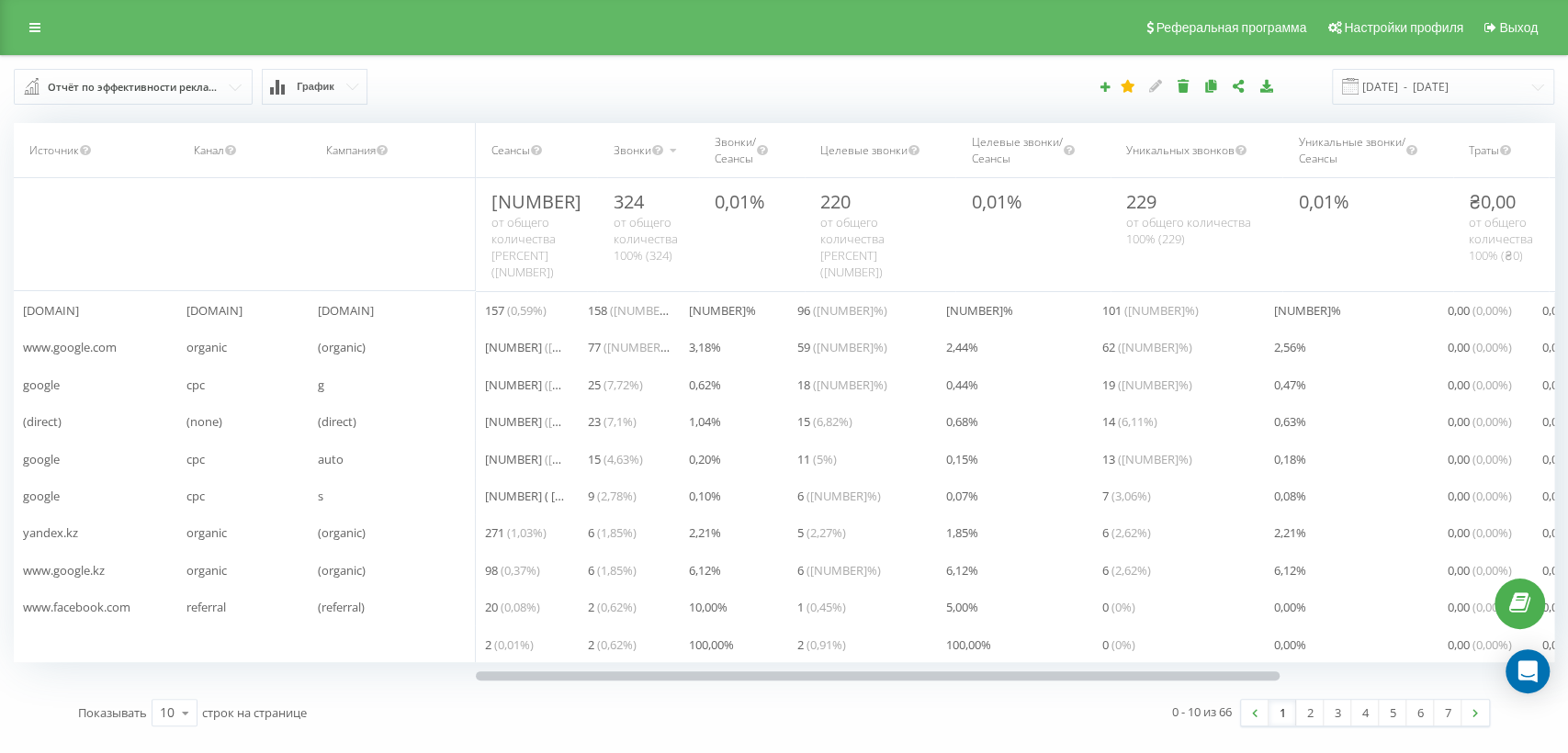click on "( [PERCENT] %)" at bounding box center (640, 347) 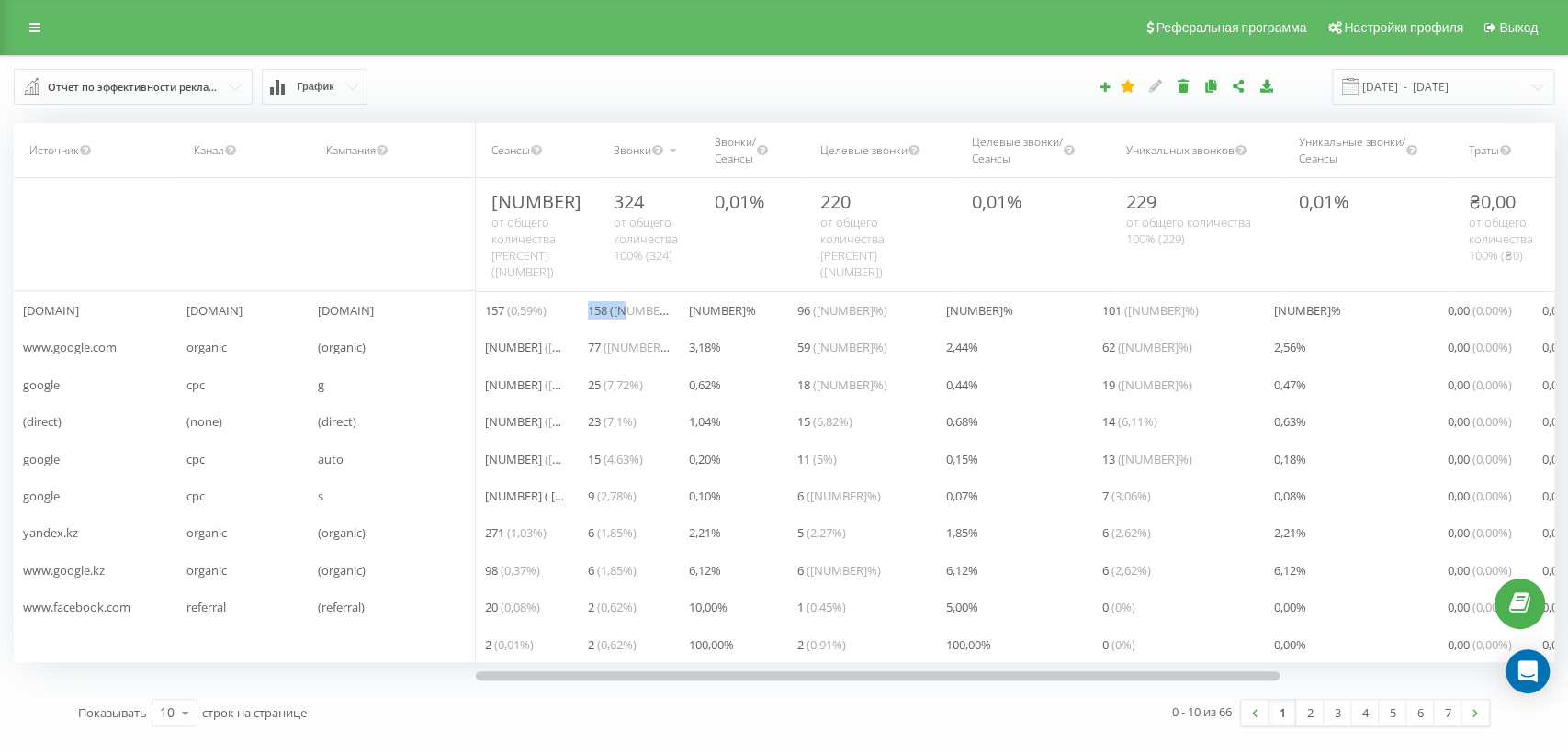drag, startPoint x: 590, startPoint y: 305, endPoint x: 625, endPoint y: 310, distance: 35.355339 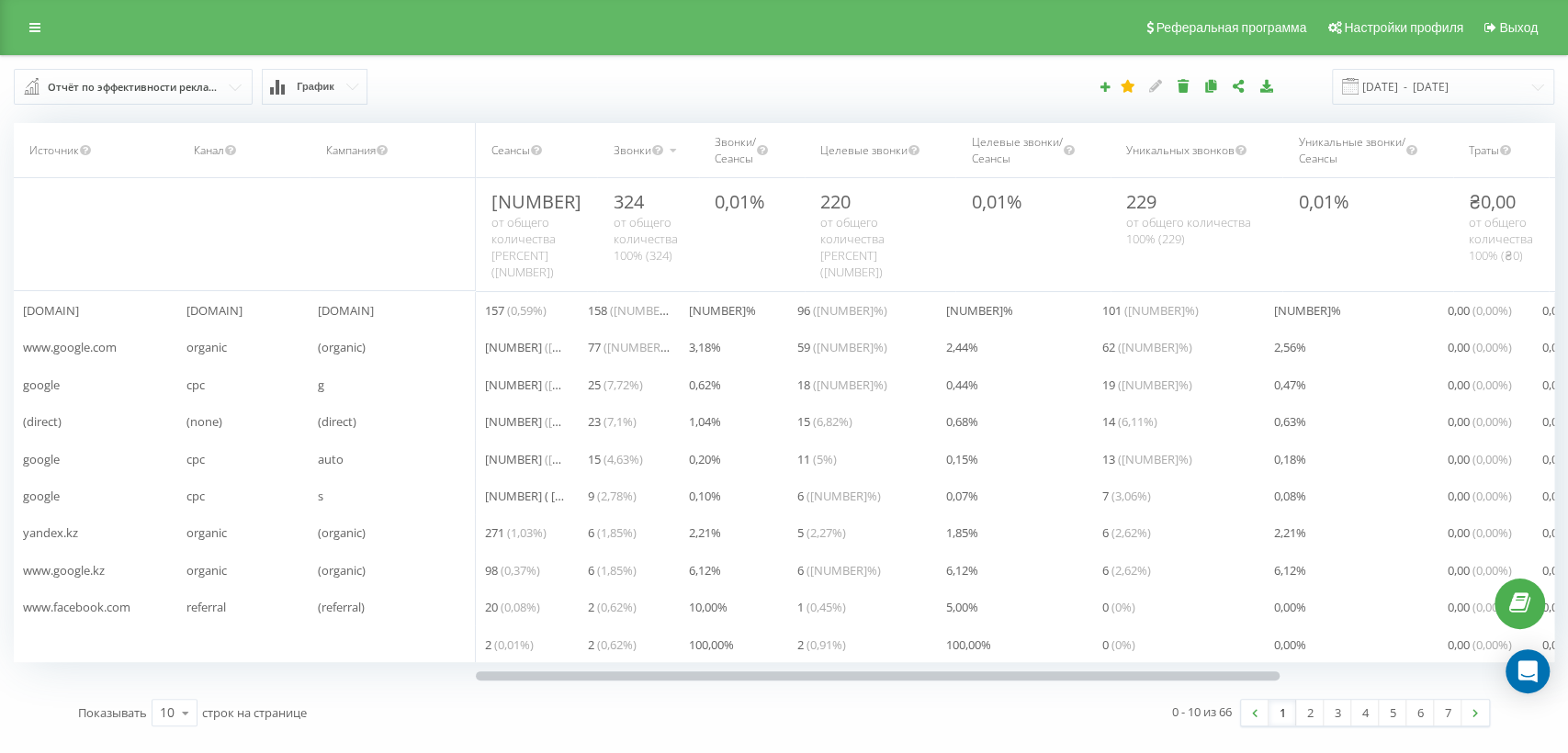 click on "( [PERCENT] %)" at bounding box center (640, 347) 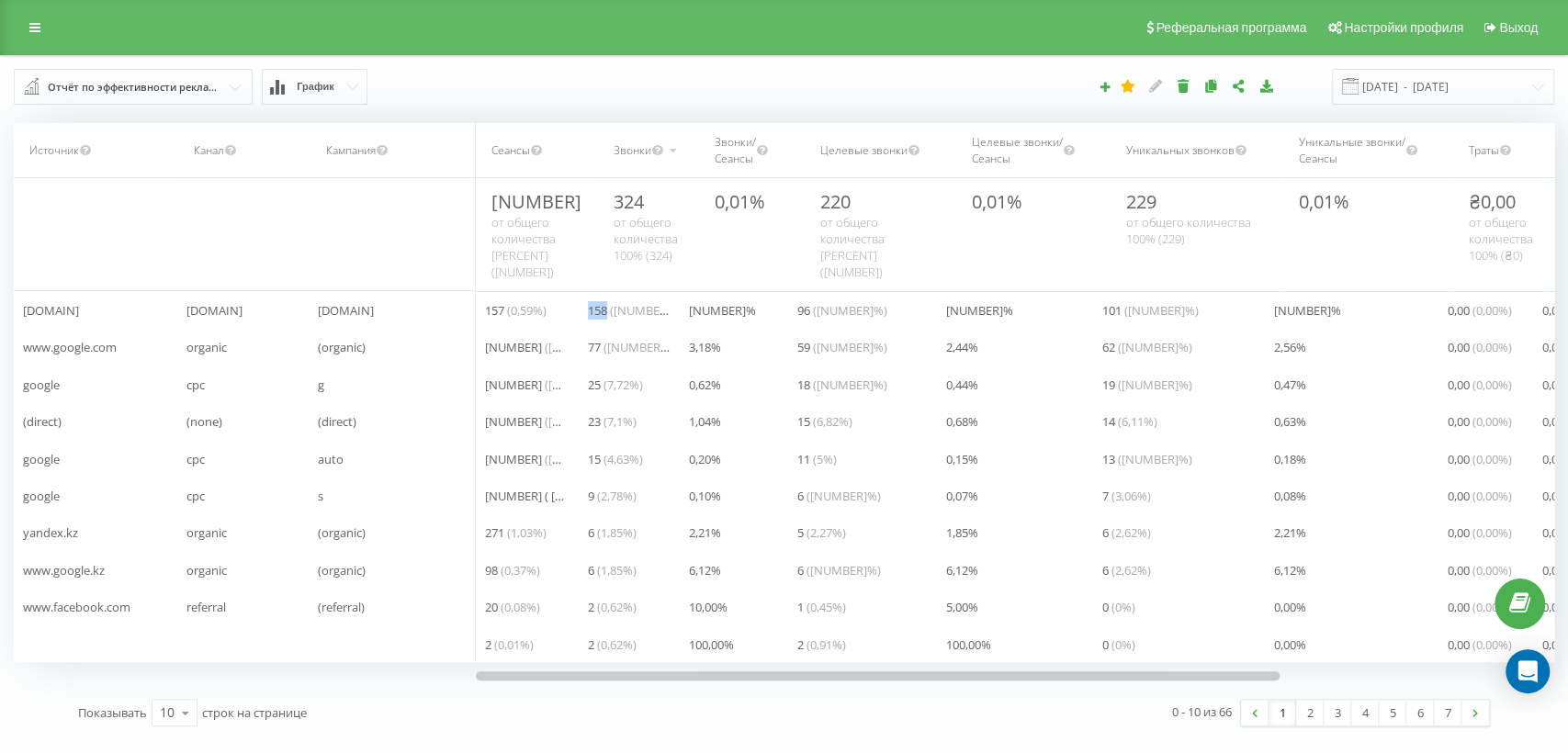 drag, startPoint x: 587, startPoint y: 310, endPoint x: 606, endPoint y: 311, distance: 19.026298 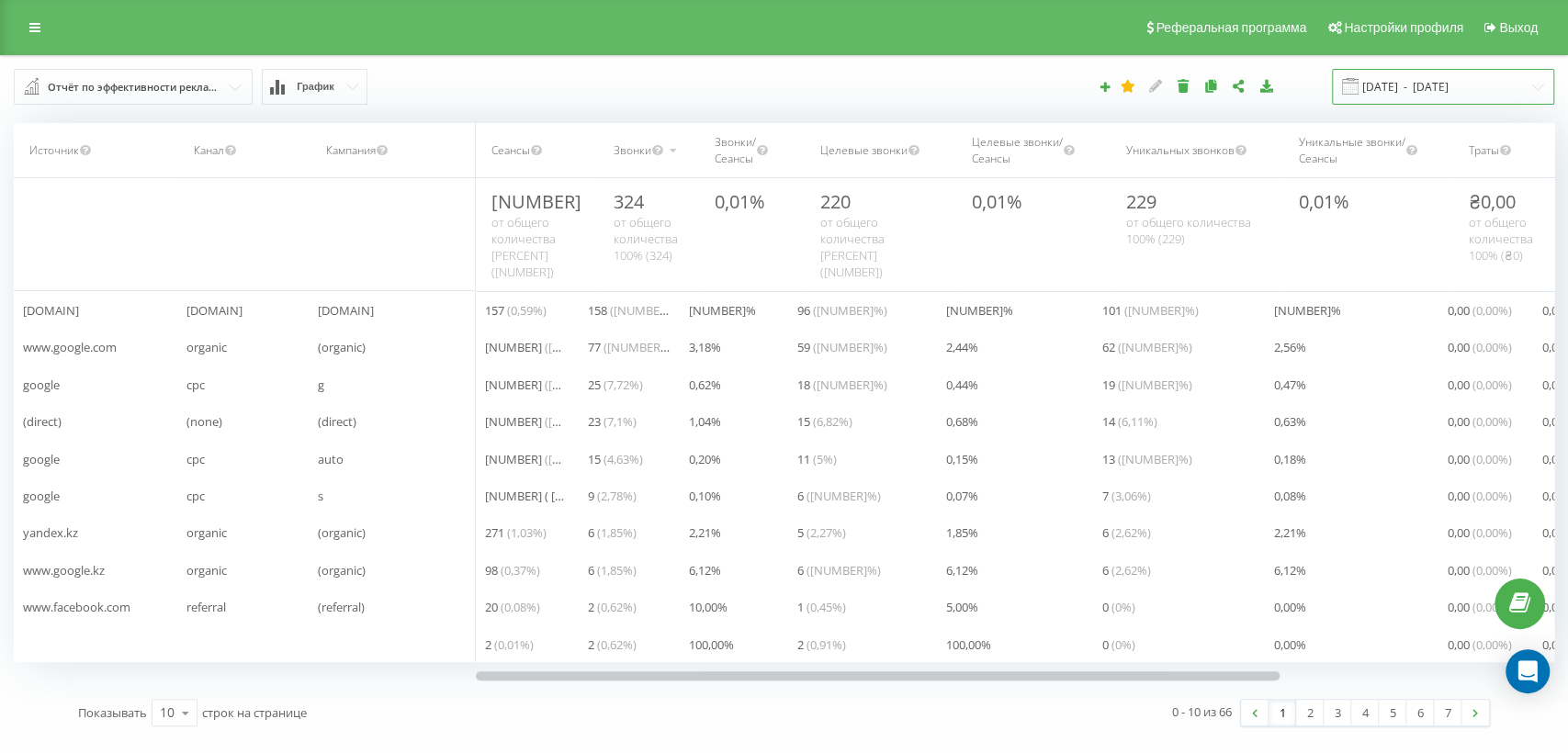 click on "[DATE]  -  [DATE]" at bounding box center [1443, 86] 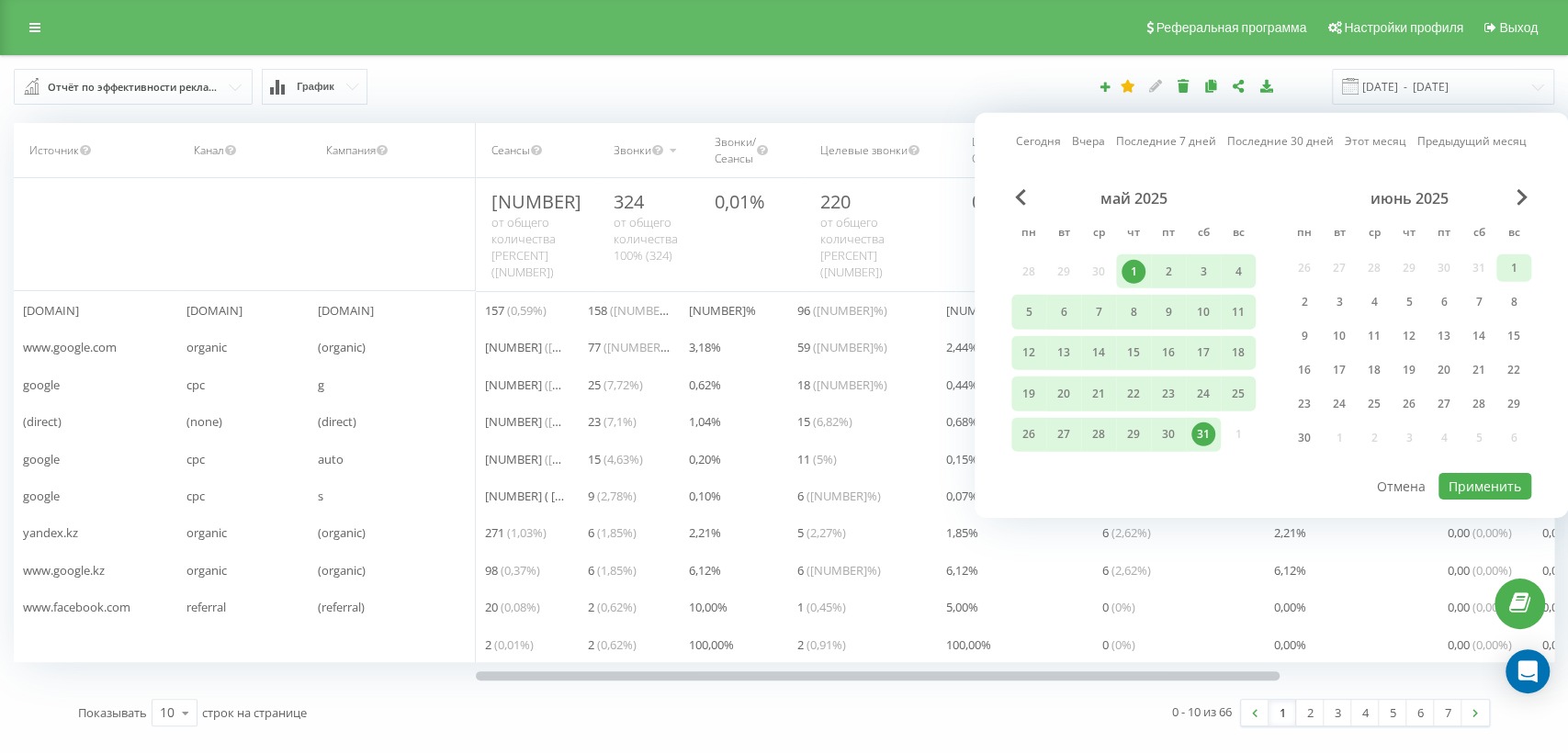 click on "1" at bounding box center (1514, 268) 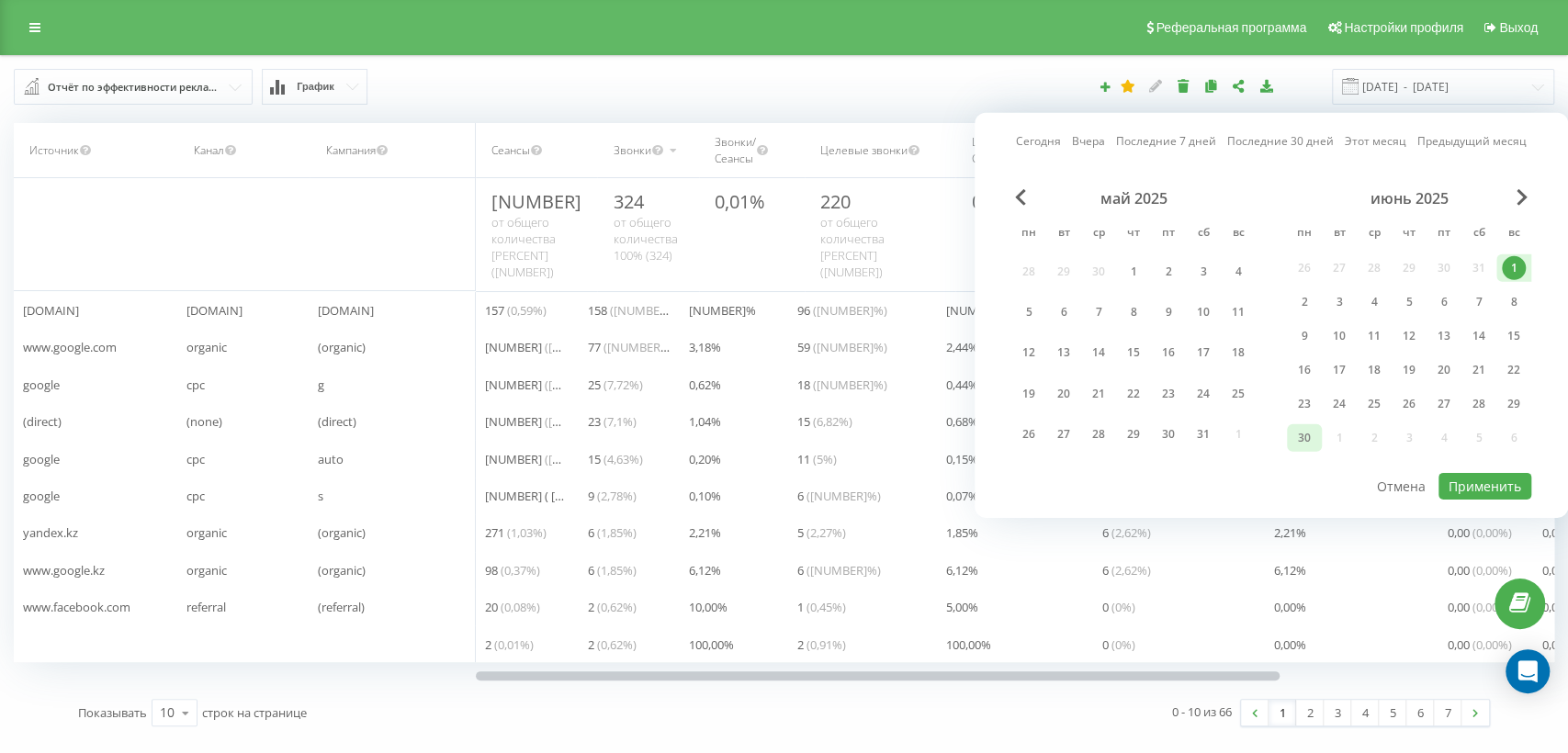 click on "30" at bounding box center (1304, 438) 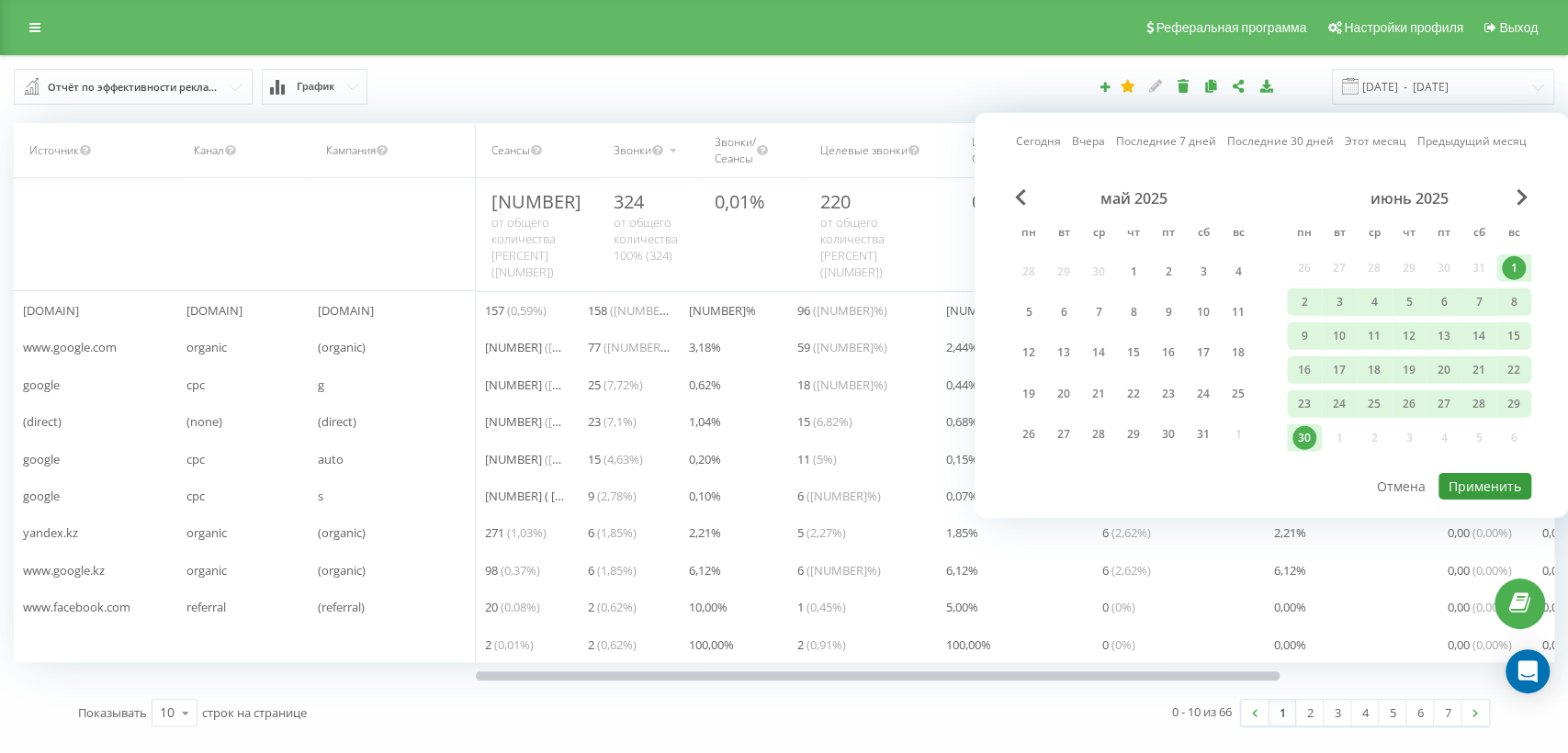 click on "Применить" at bounding box center [1484, 486] 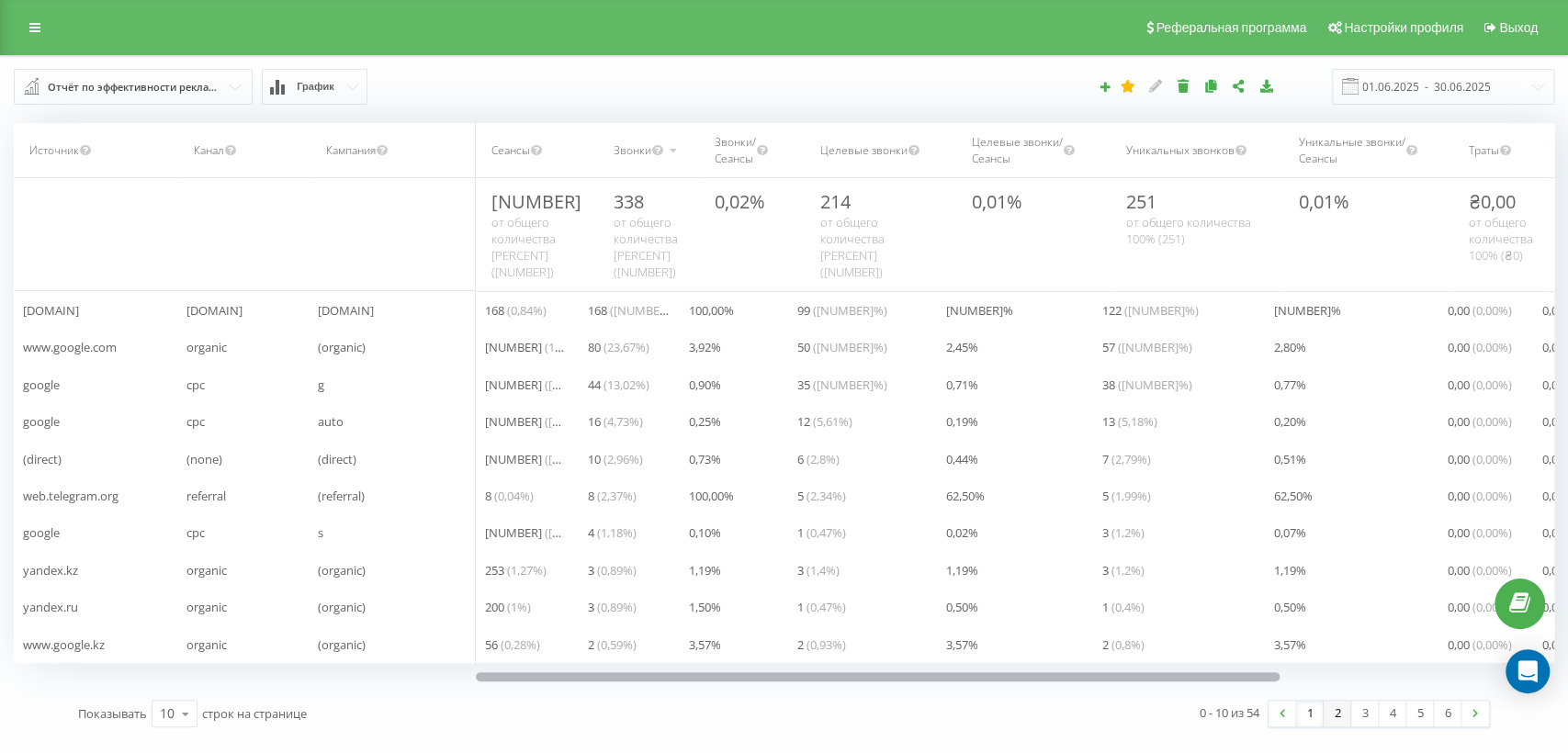 click on "2" at bounding box center (1337, 714) 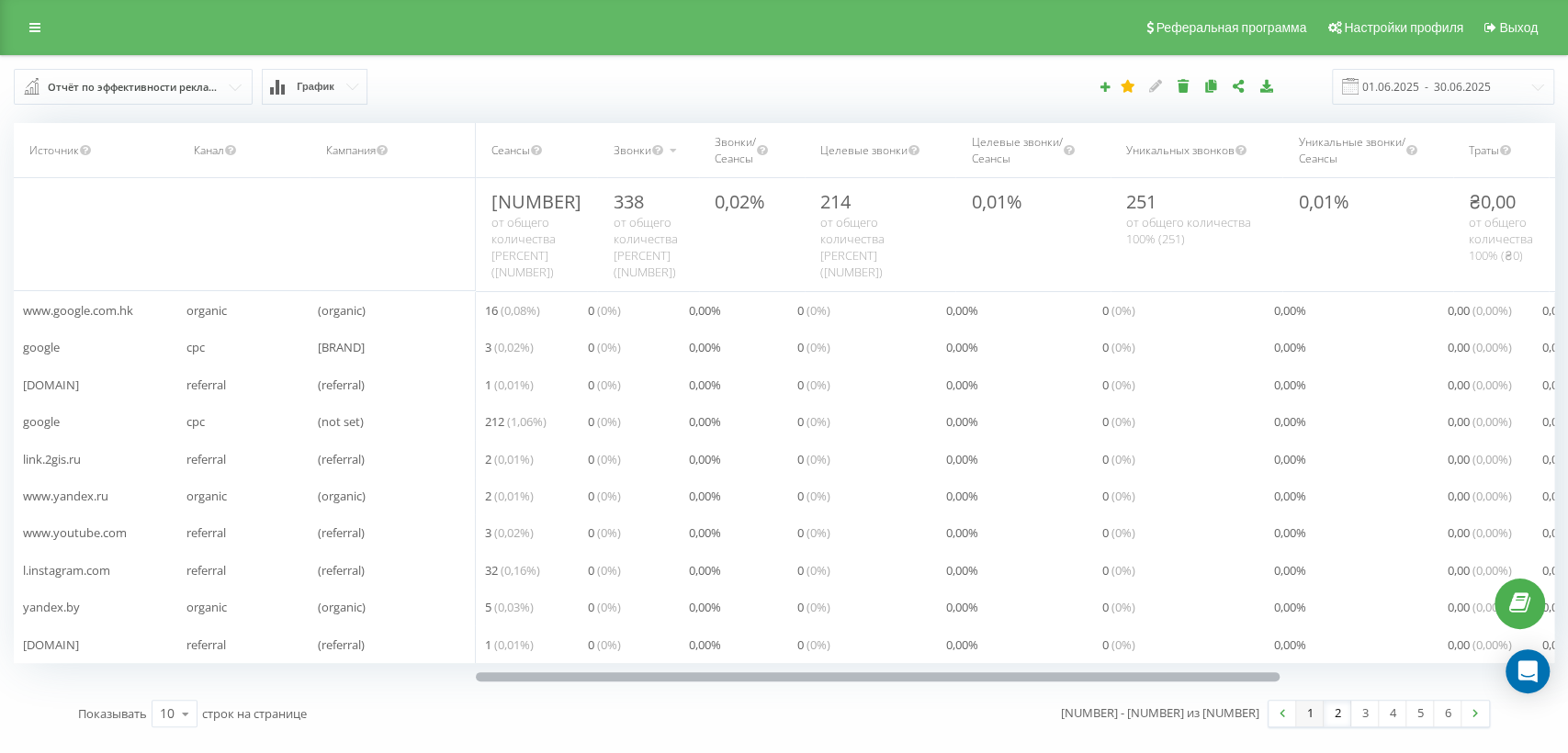 click on "1" at bounding box center [1310, 714] 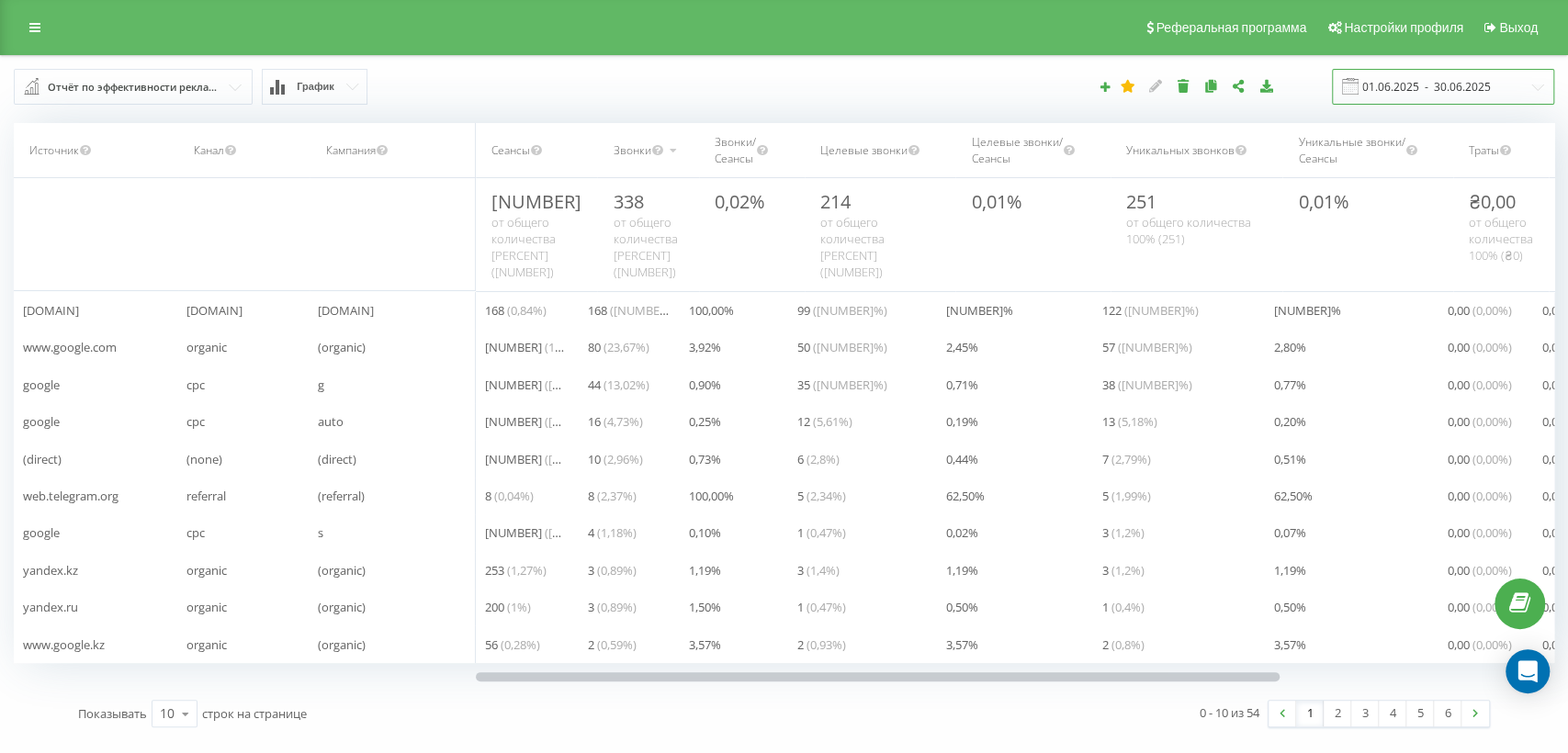 click on "01.06.2025  -  30.06.2025" at bounding box center [1443, 86] 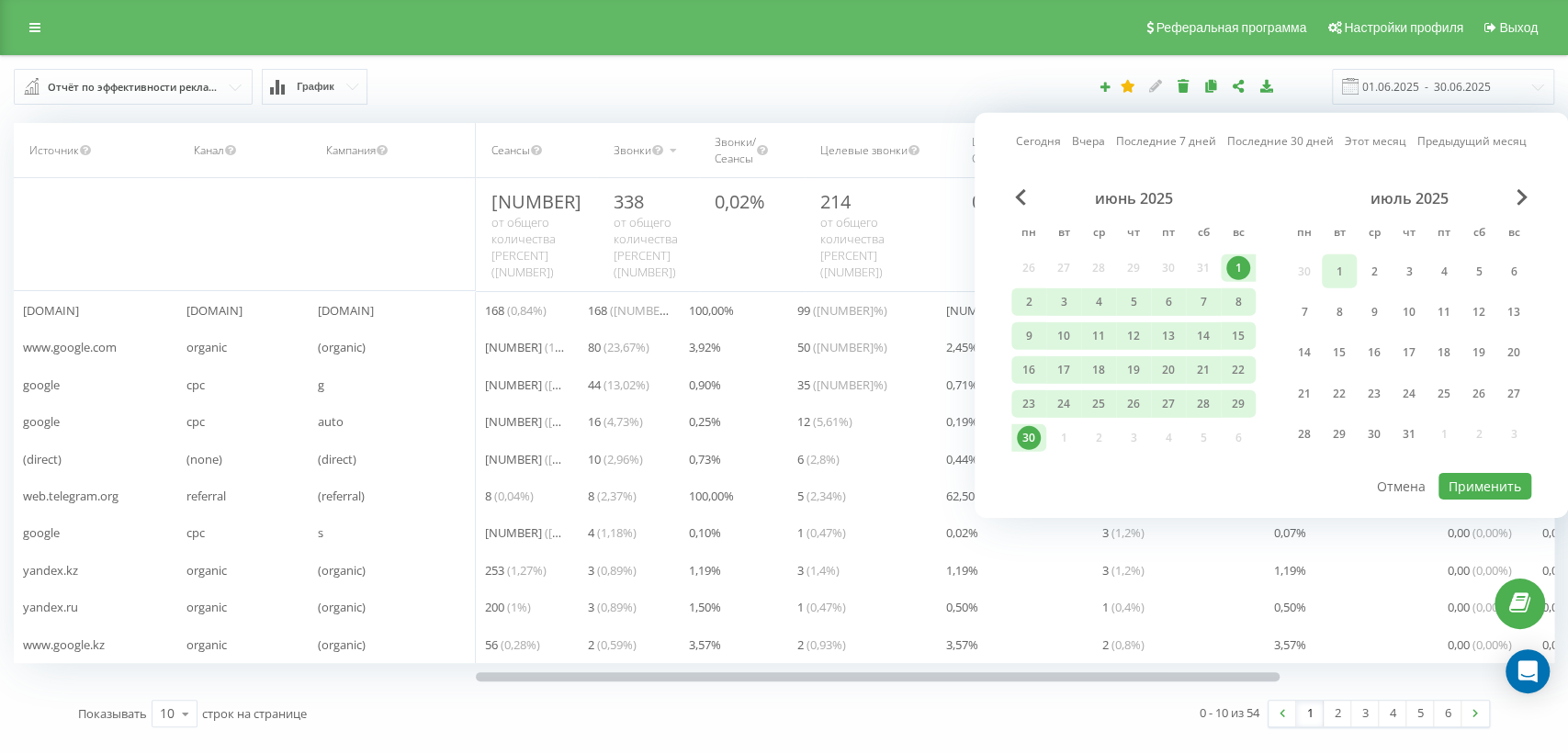 click on "1" at bounding box center (1339, 271) 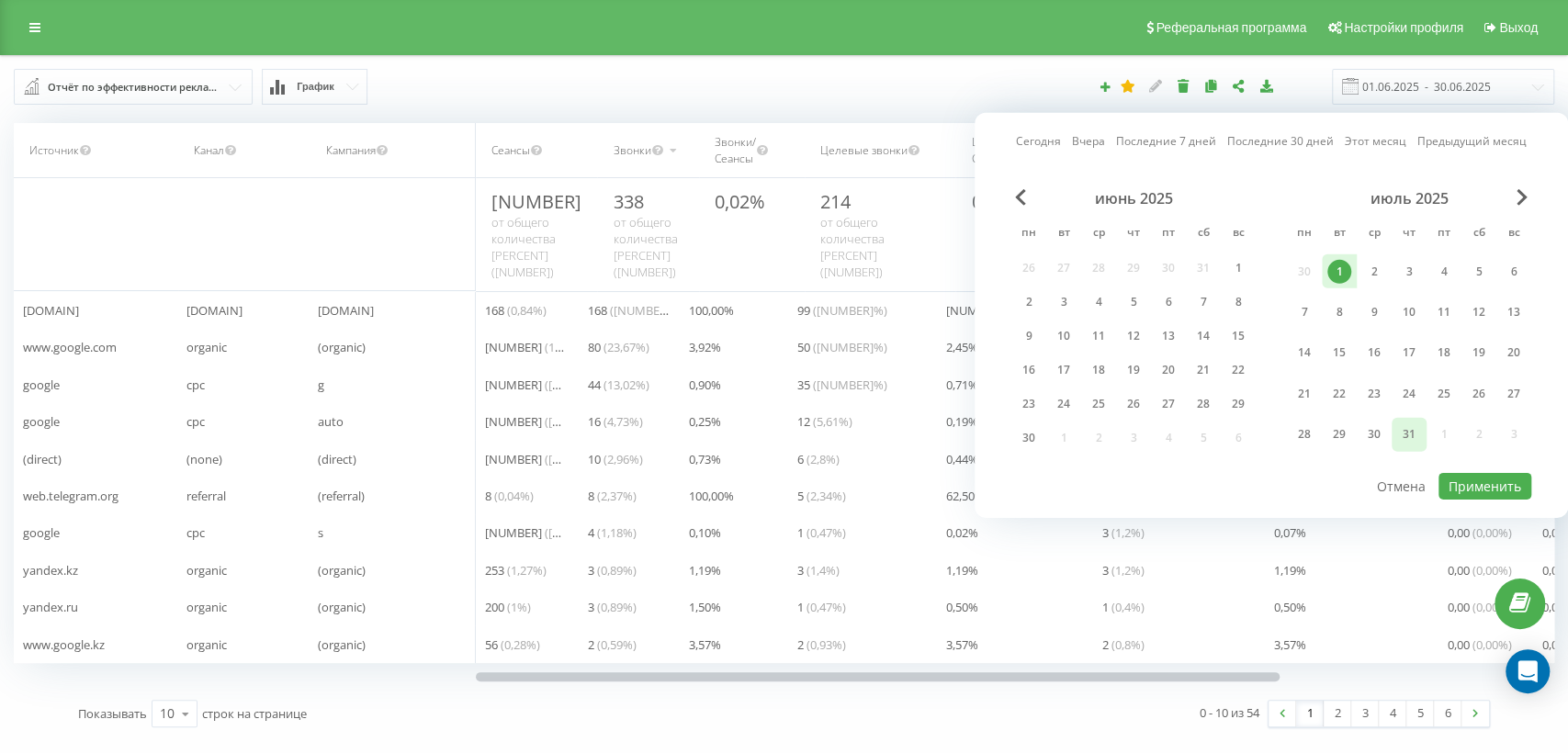 click on "31" at bounding box center [1409, 434] 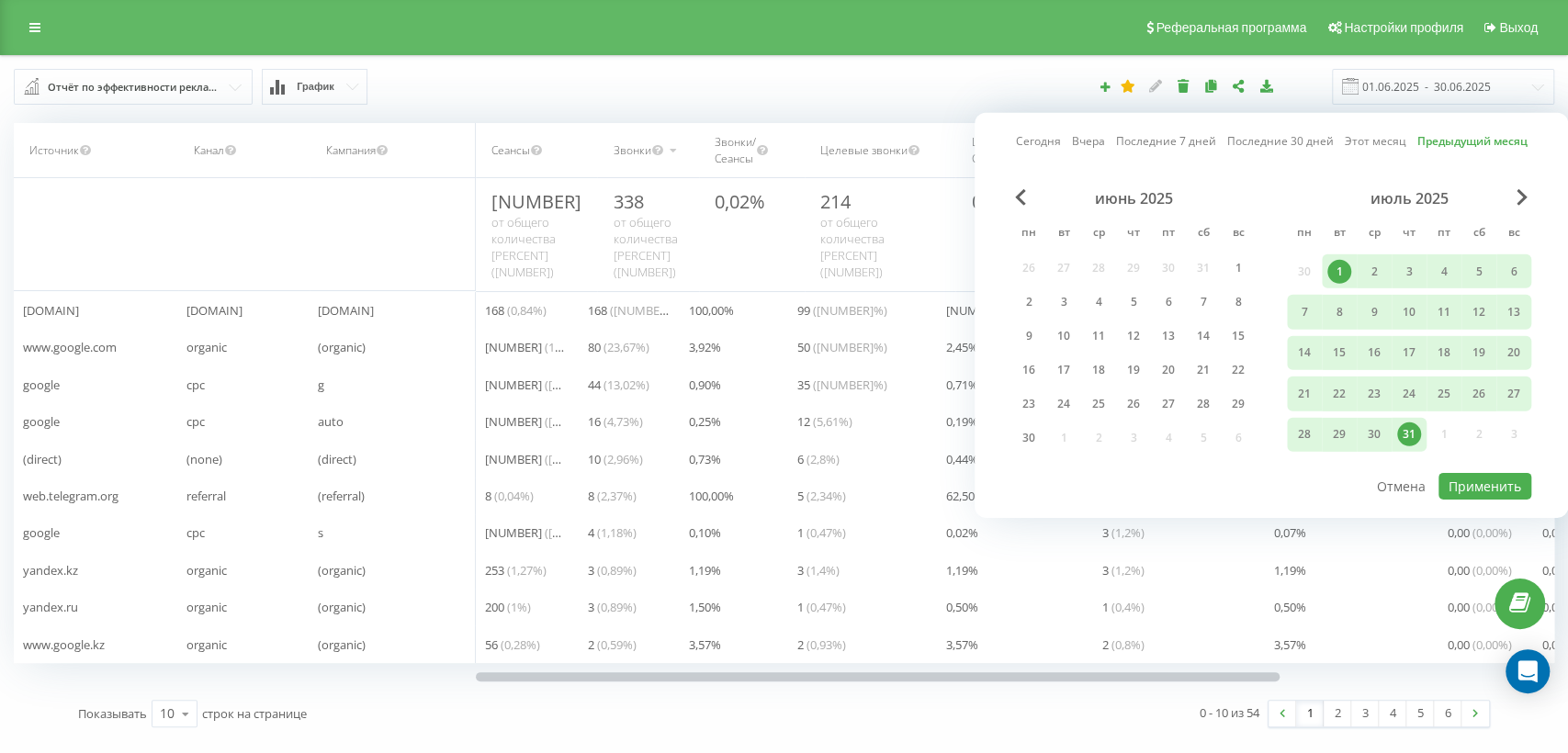 click on "Сегодня Вчера Последние 7 дней Последние 30 дней Этот месяц Предыдущий месяц июнь 2025 пн вт ср чт пт сб вс 26 27 28 29 30 31 1 2 3 4 5 6 7 8 9 10 11 12 13 14 15 16 17 18 19 20 21 22 23 24 25 26 27 28 29 30 1 2 3 4 5 6 июль 2025 пн вт ср чт пт сб вс 30 1 2 3 4 5 6 7 8 9 10 11 12 13 14 15 16 17 18 19 20 21 22 23 24 25 26 27 28 29 30 31 1 2 3 Применить Отмена" at bounding box center [1271, 315] 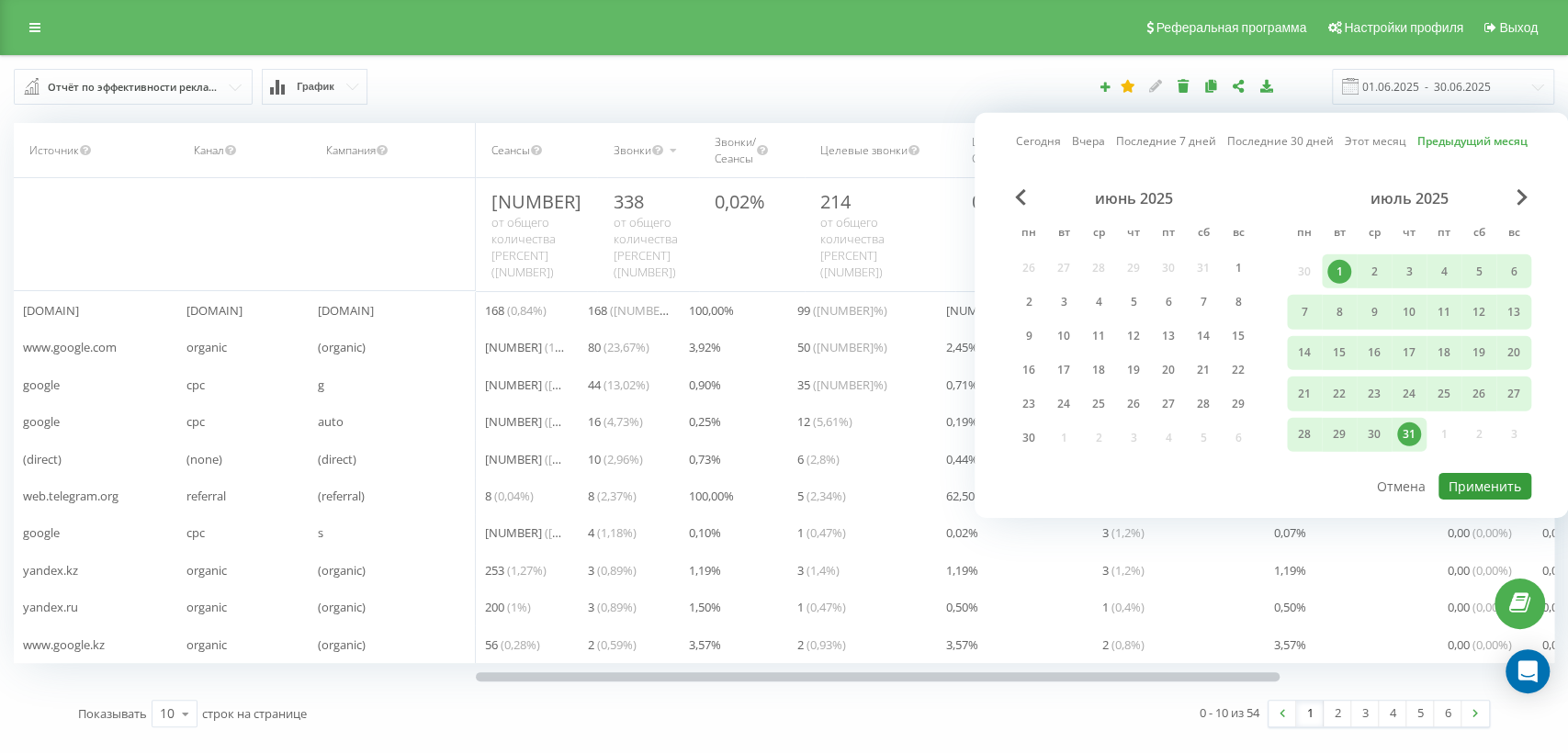 click on "Применить" at bounding box center [1484, 486] 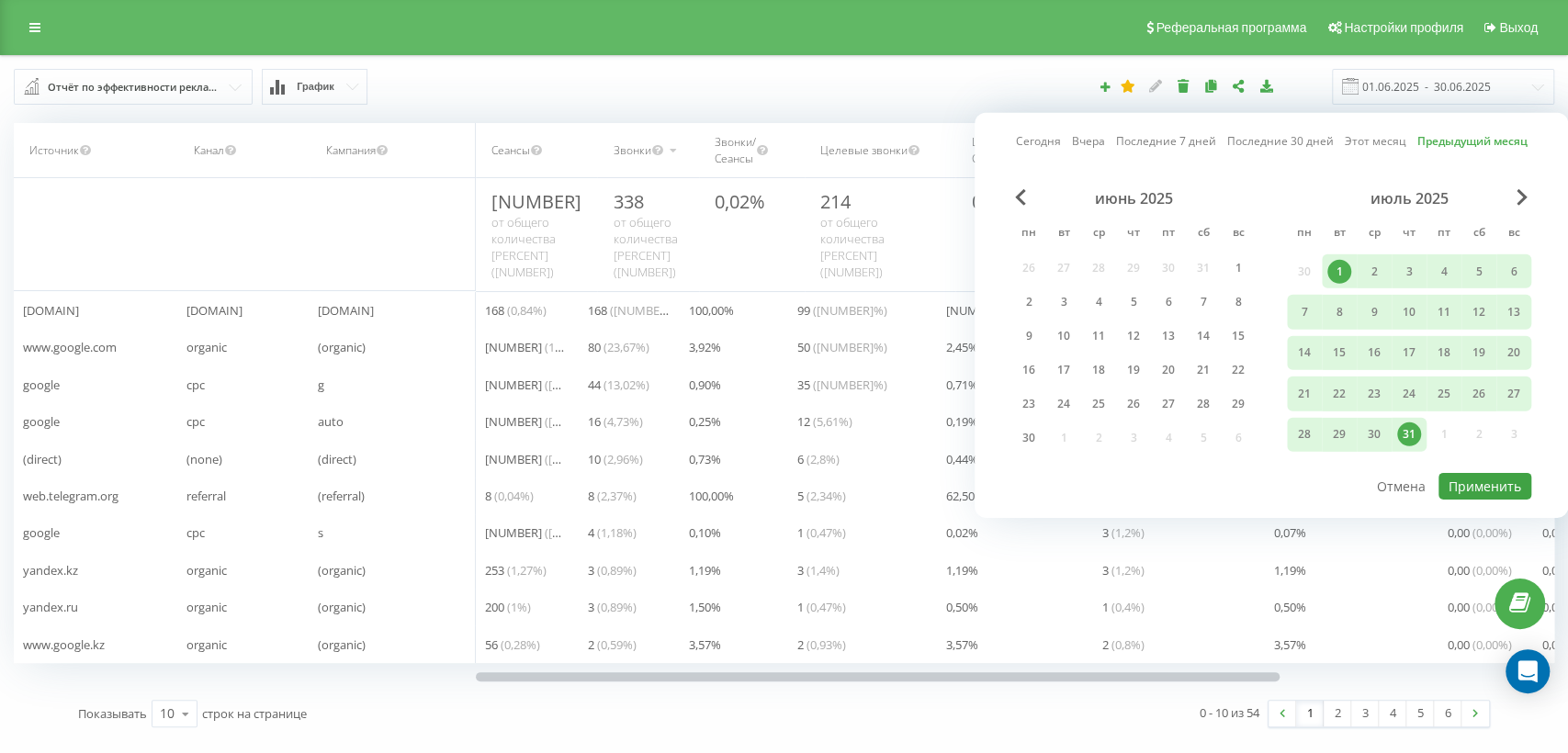 type on "01.07.2025  -  31.07.2025" 